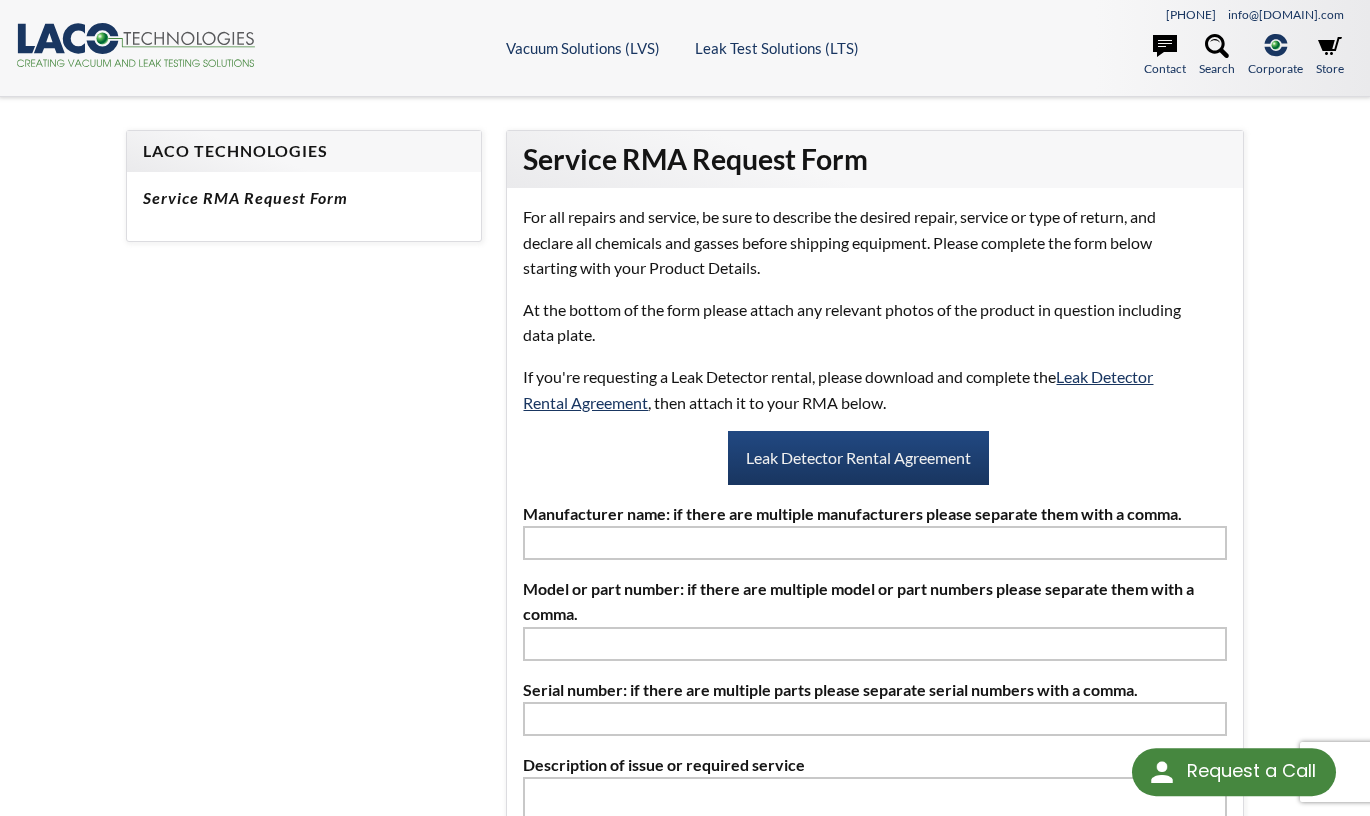 scroll, scrollTop: 0, scrollLeft: 0, axis: both 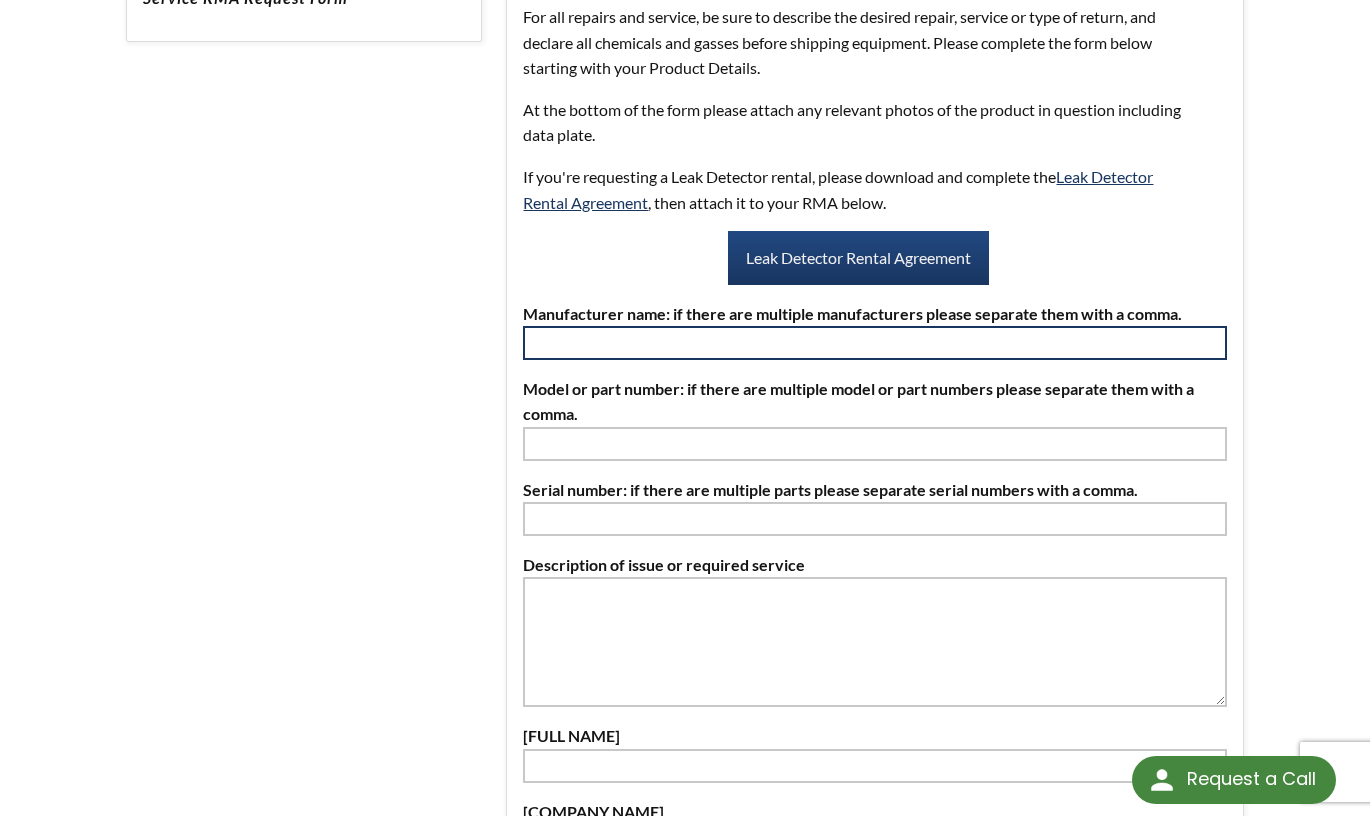 click at bounding box center [875, 343] 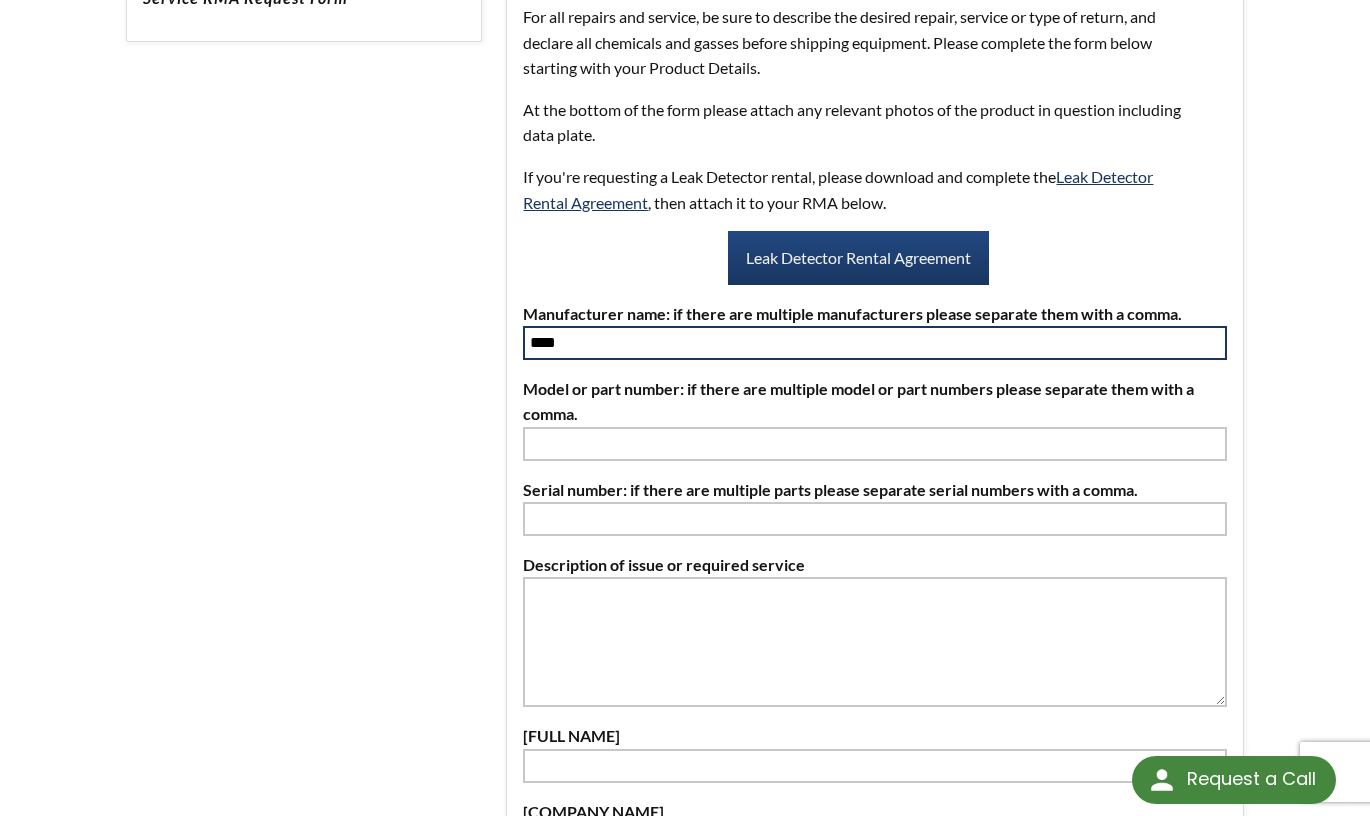 type on "****" 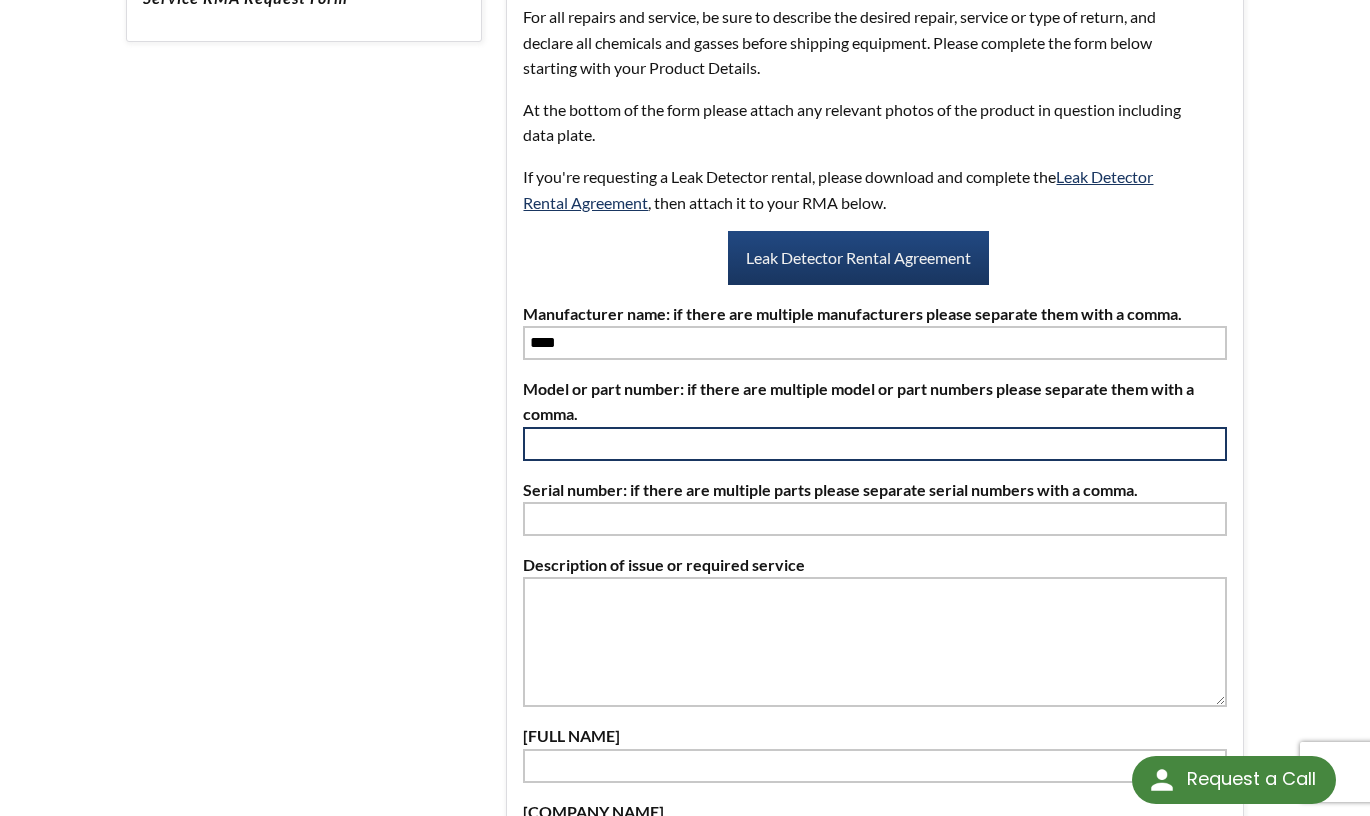 click at bounding box center [875, 444] 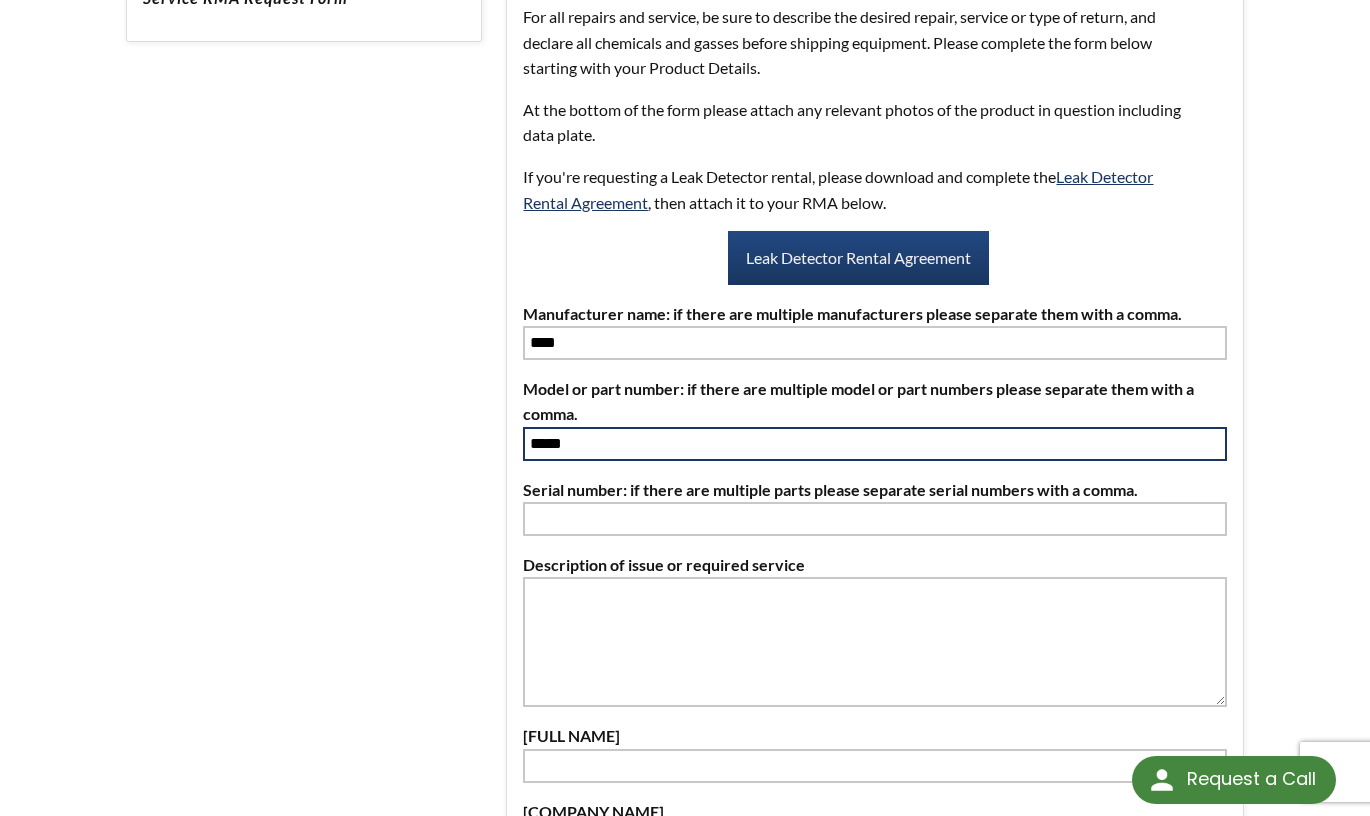 type on "*****" 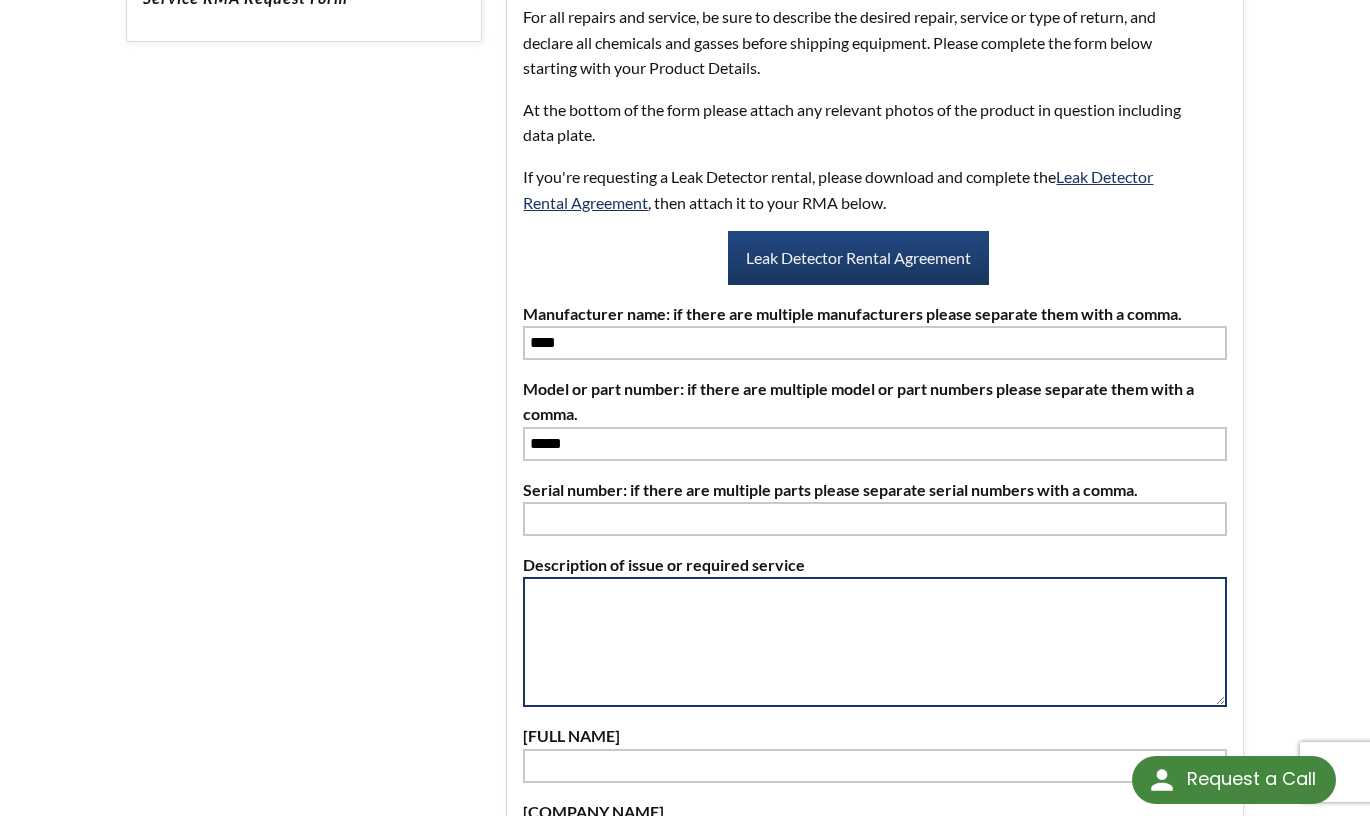 click at bounding box center (875, 642) 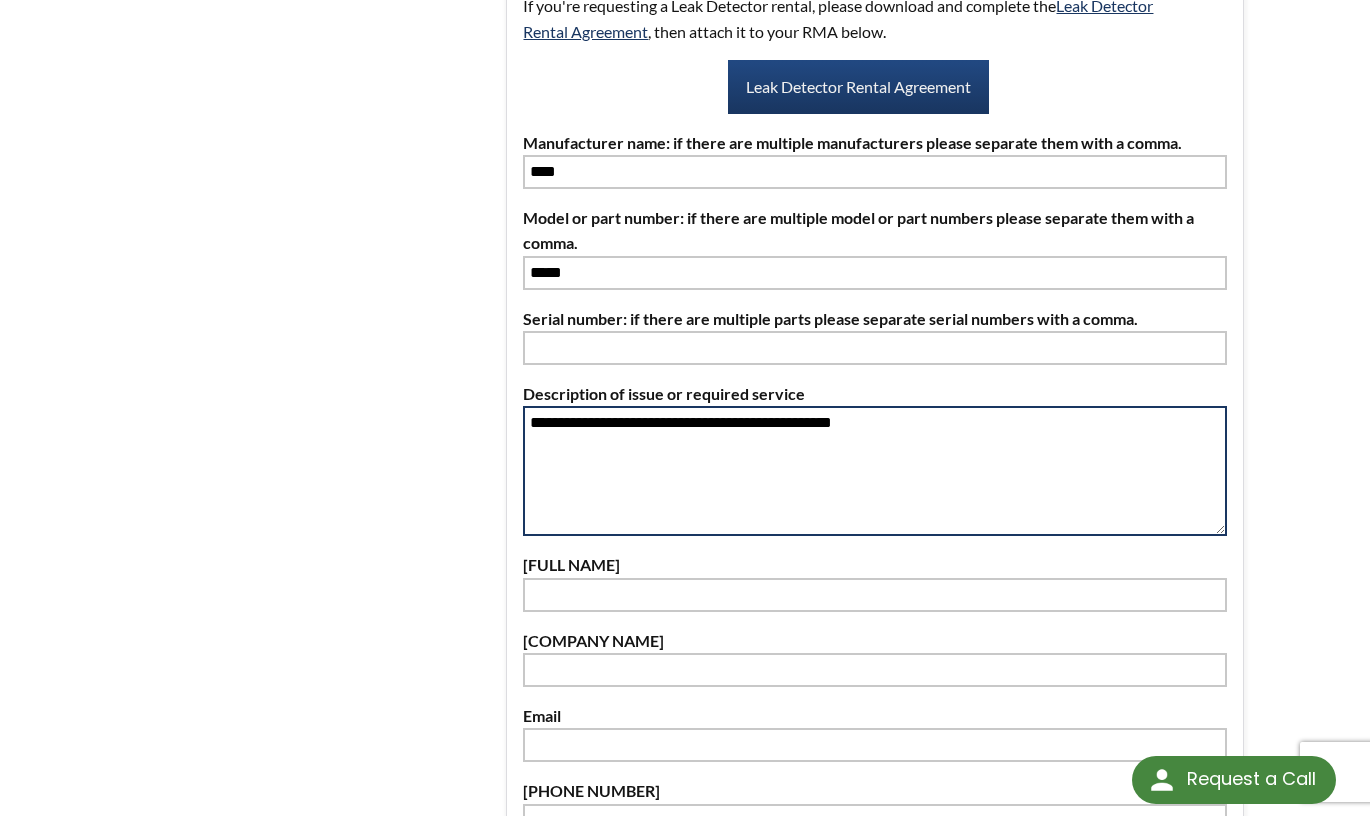 scroll, scrollTop: 400, scrollLeft: 0, axis: vertical 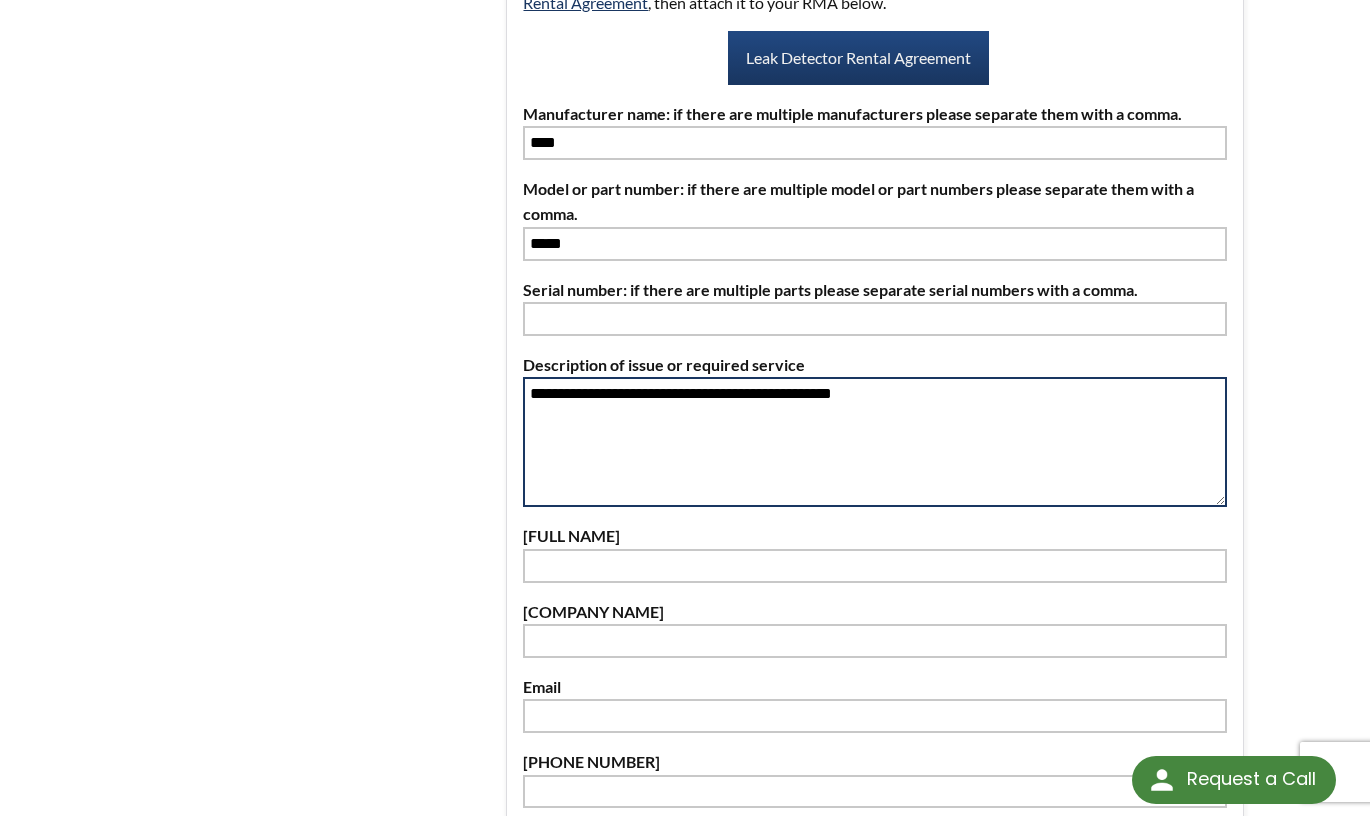 type on "**********" 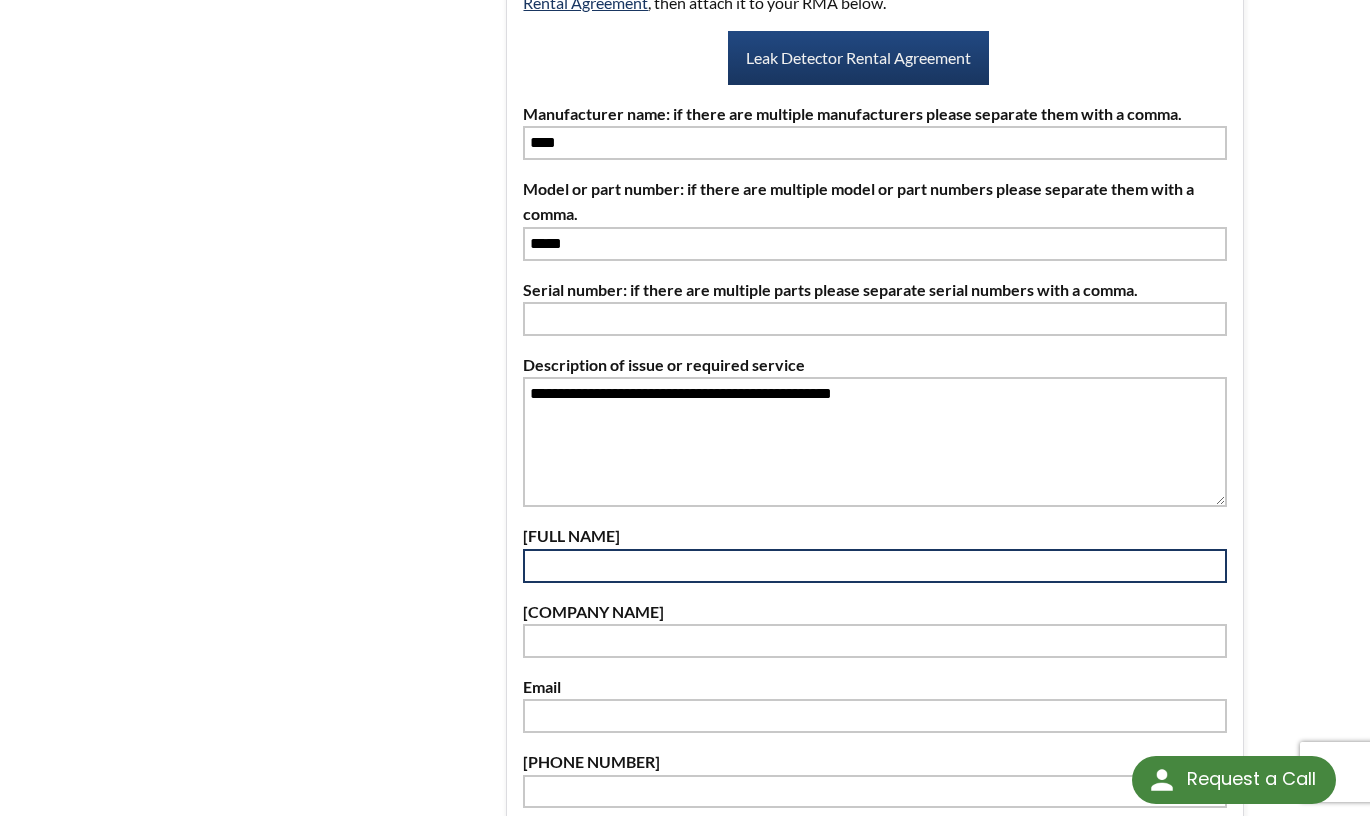 click at bounding box center (875, 566) 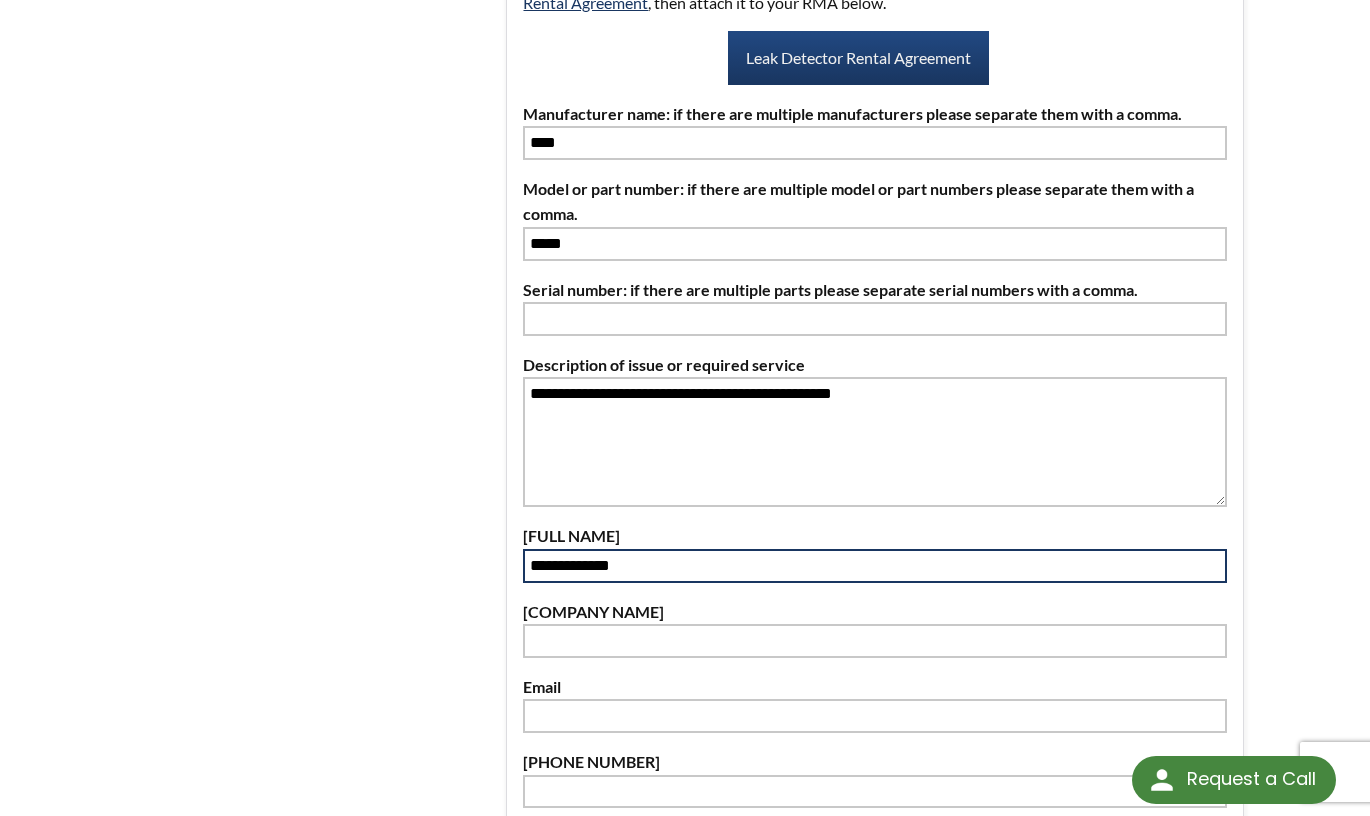 type on "**********" 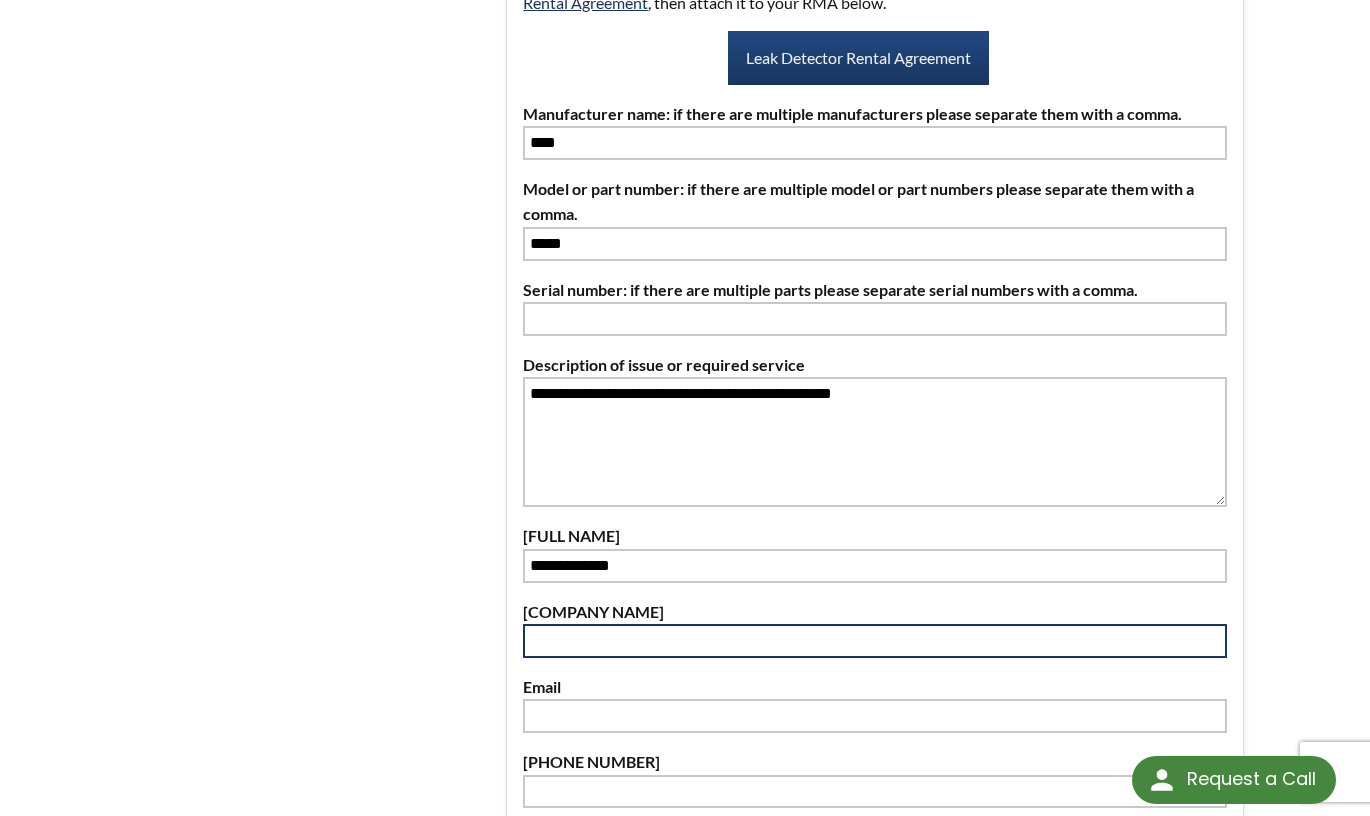 click at bounding box center [875, 641] 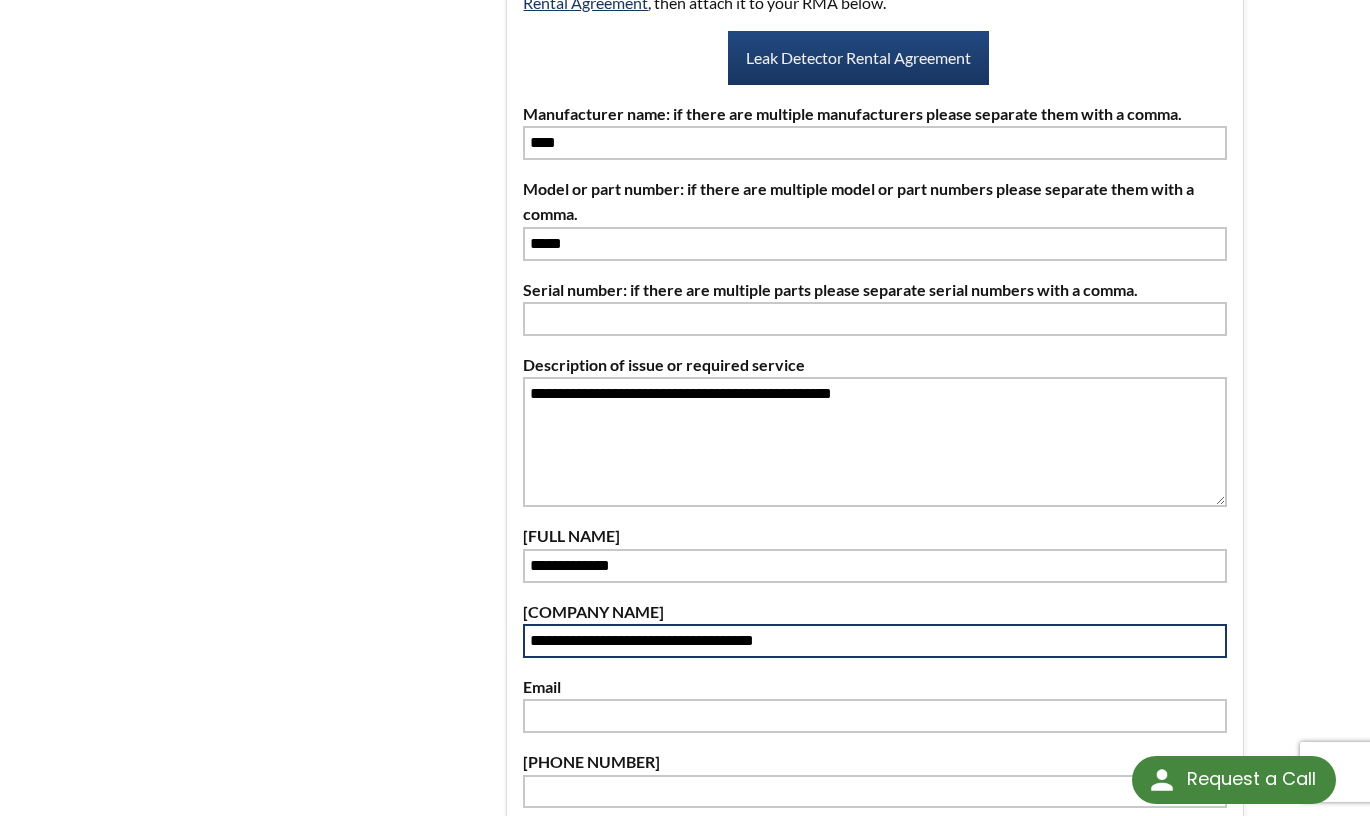 type on "**********" 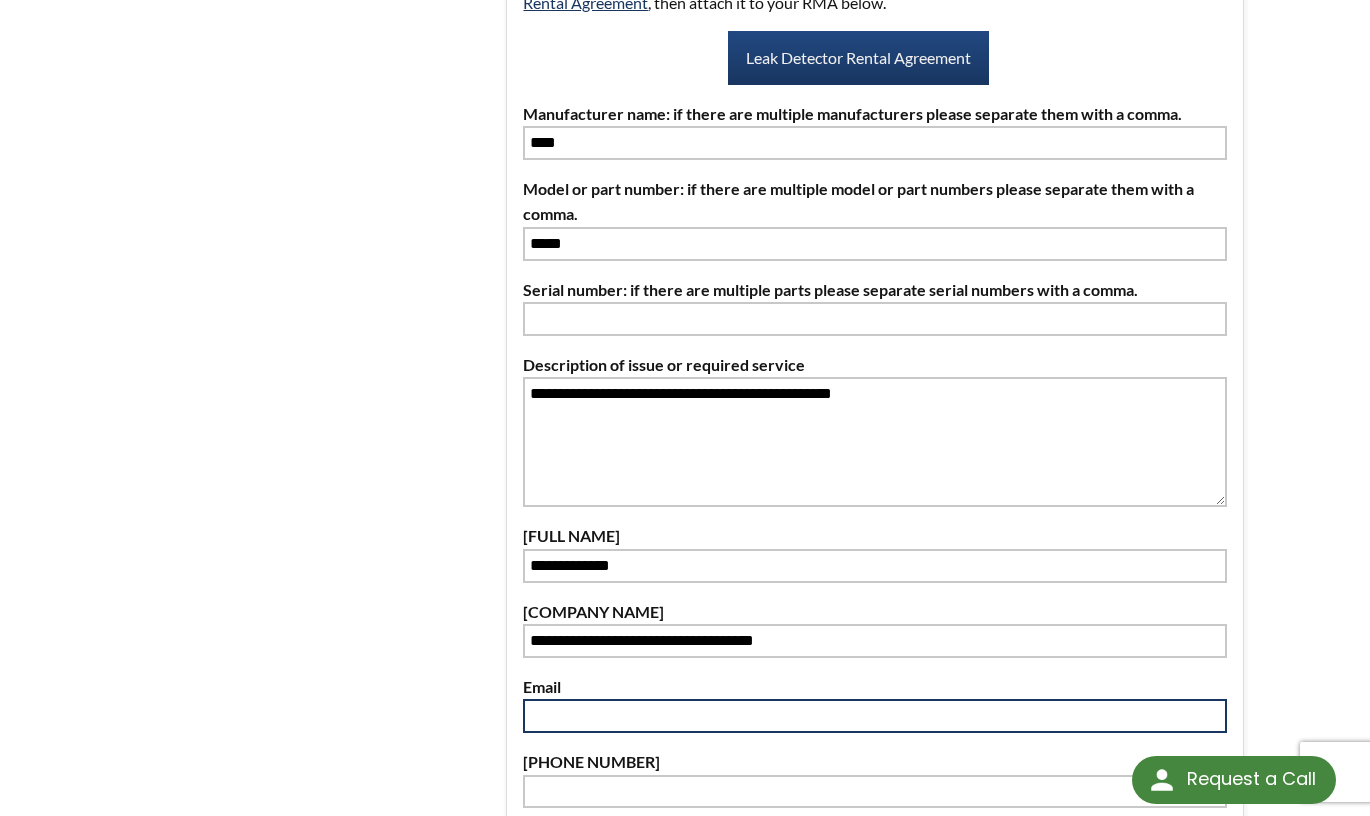 click at bounding box center (875, 716) 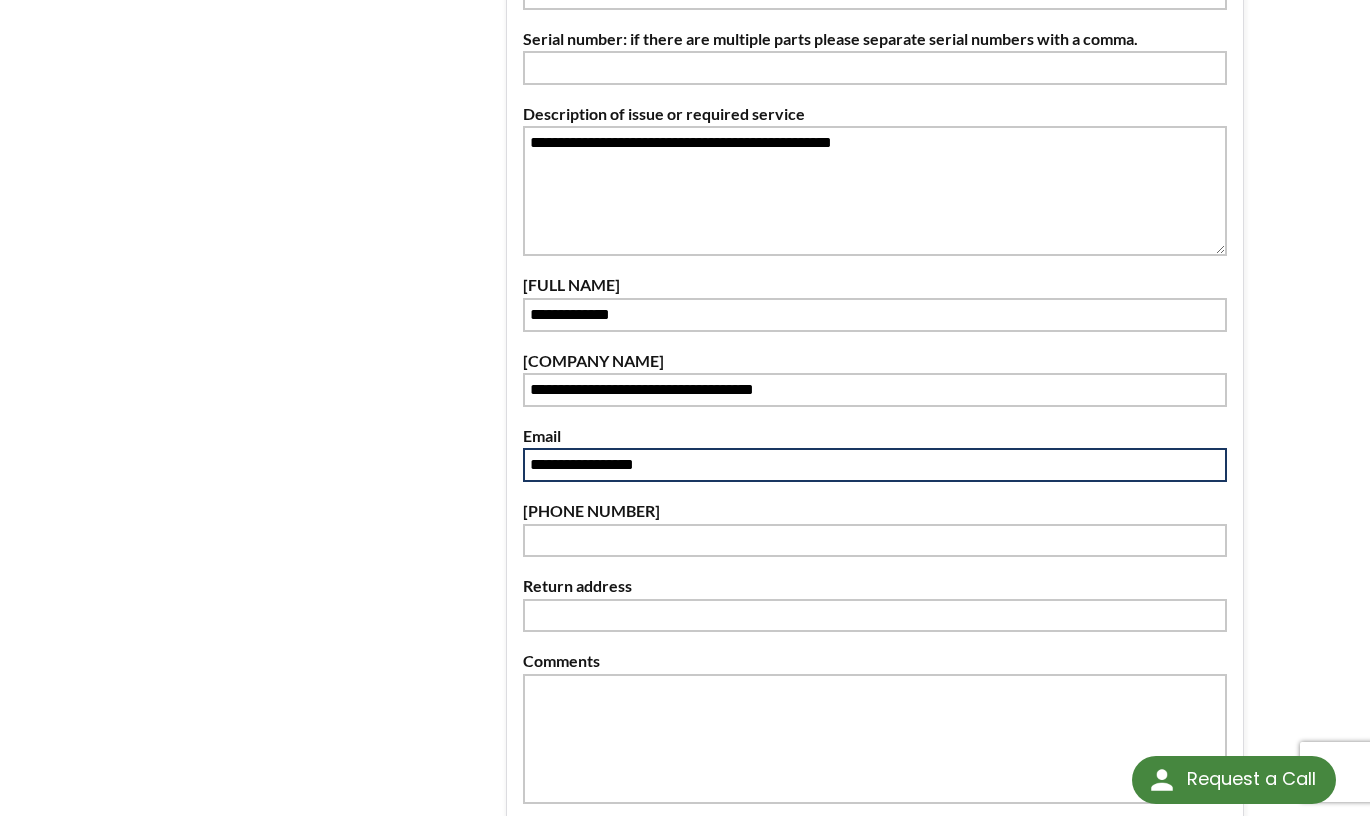 scroll, scrollTop: 700, scrollLeft: 0, axis: vertical 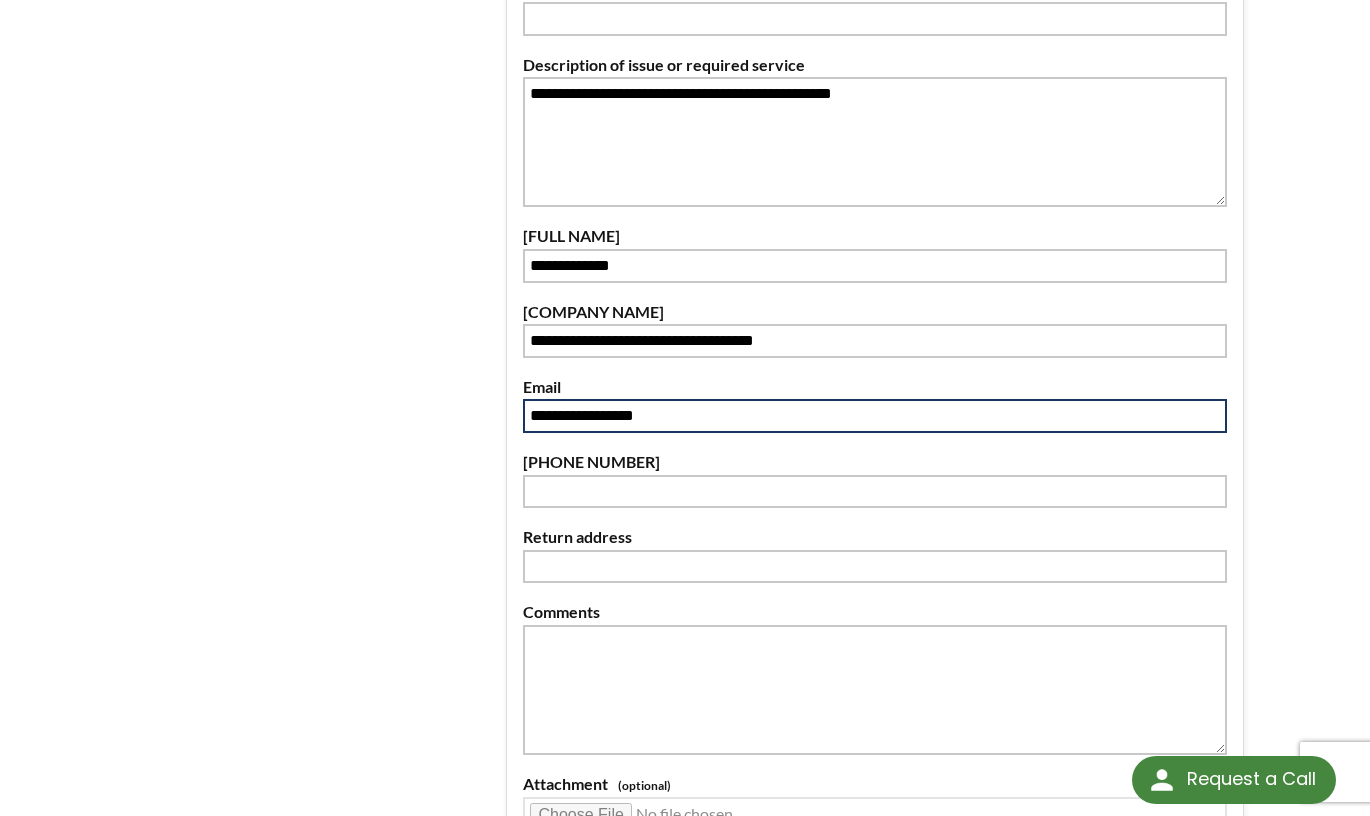 type on "**********" 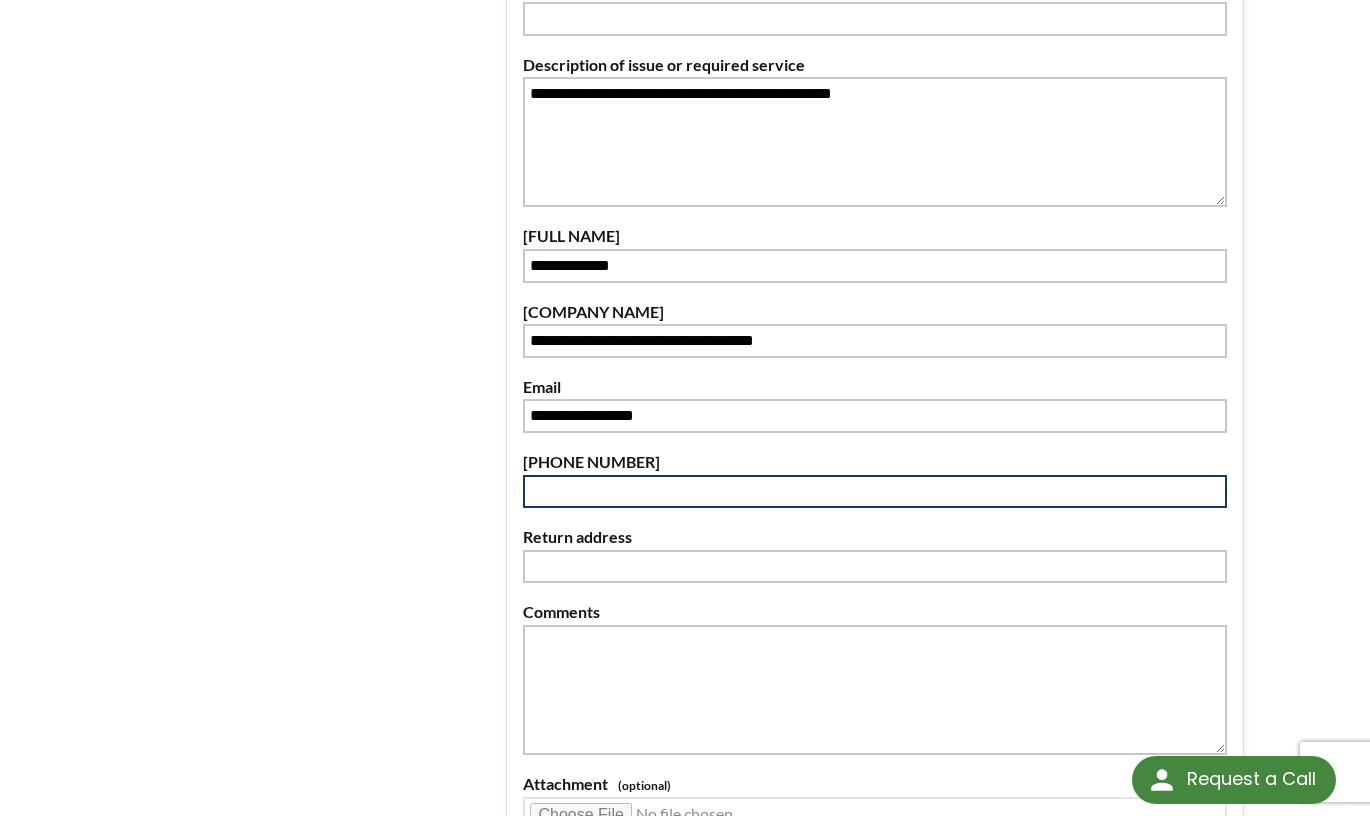 click at bounding box center [875, 492] 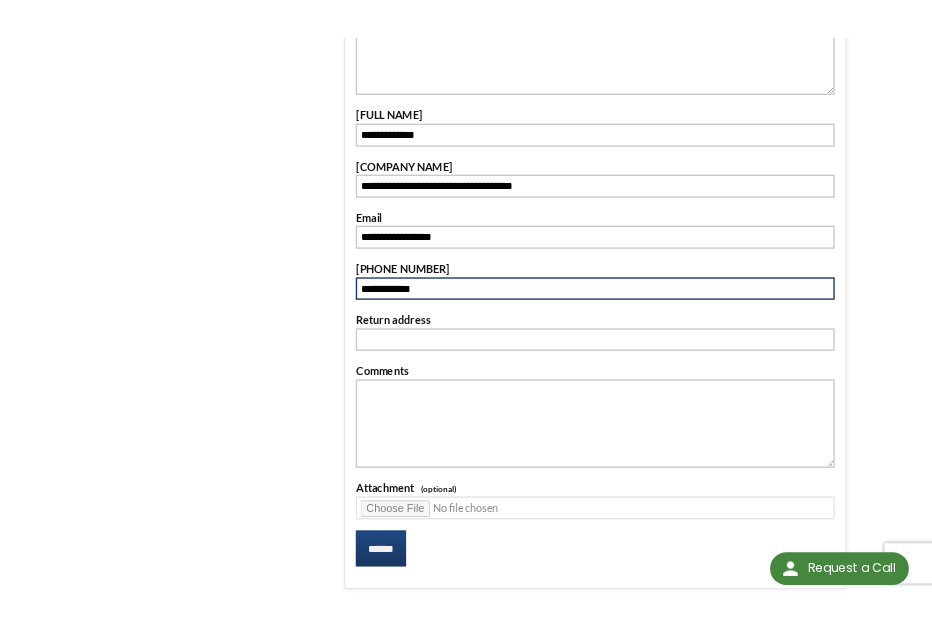 scroll, scrollTop: 900, scrollLeft: 0, axis: vertical 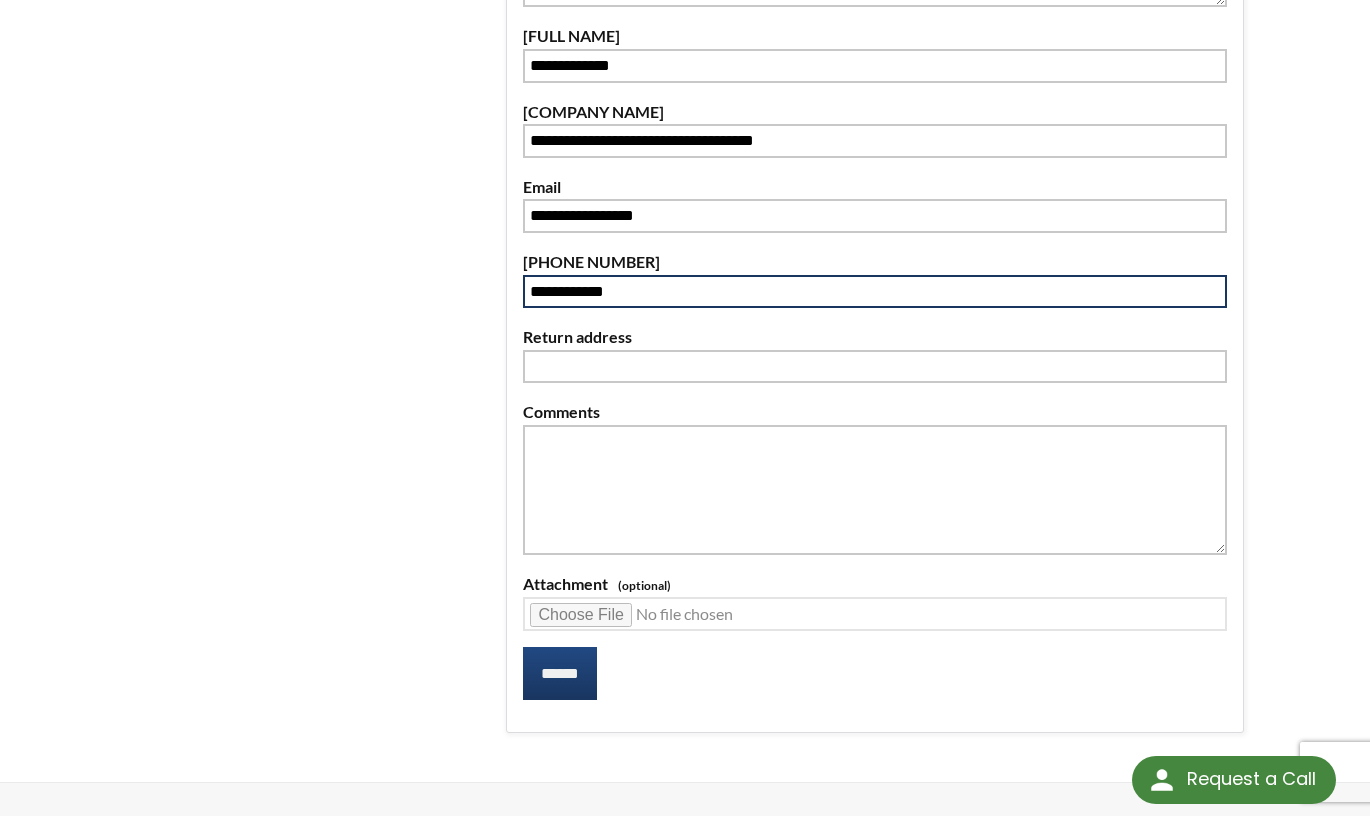 type on "**********" 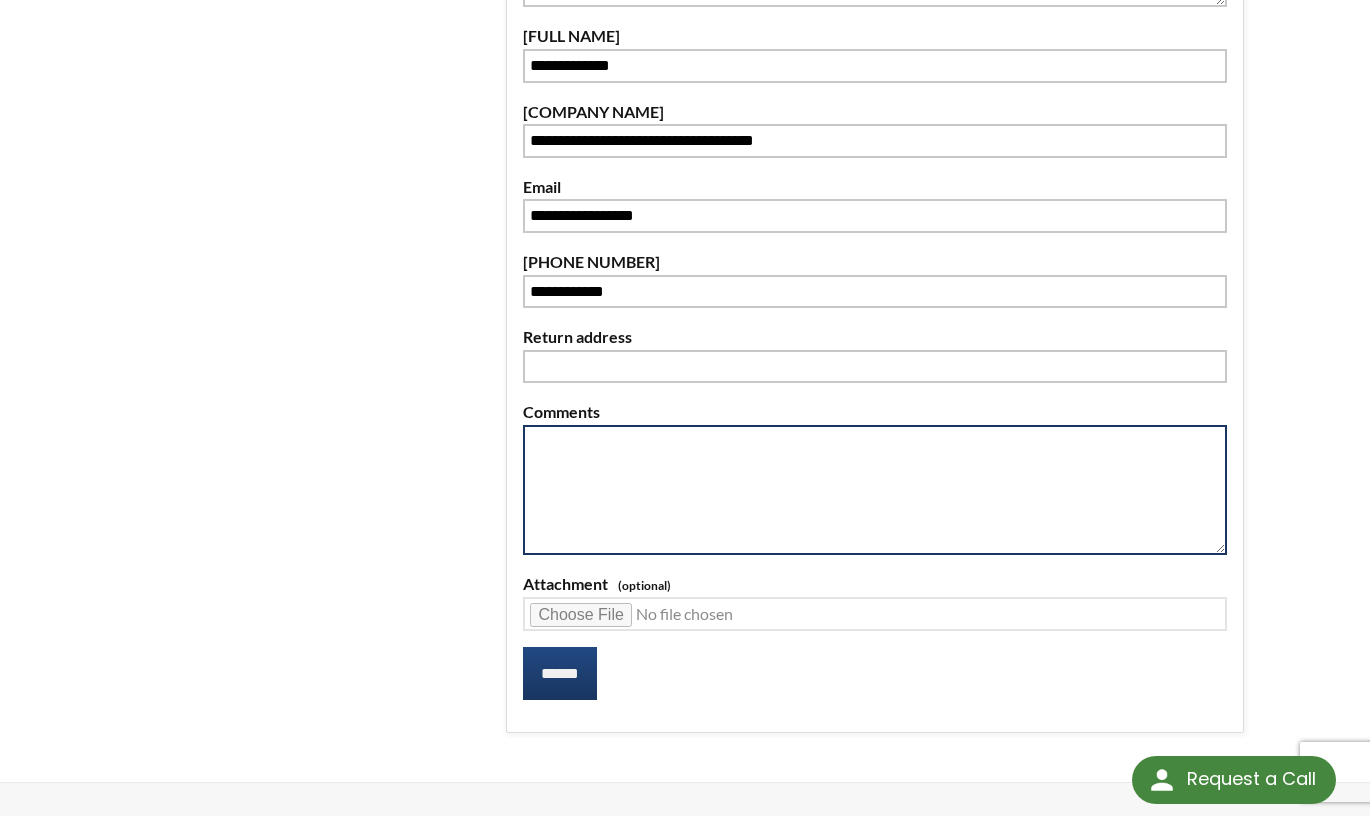 click at bounding box center [875, 490] 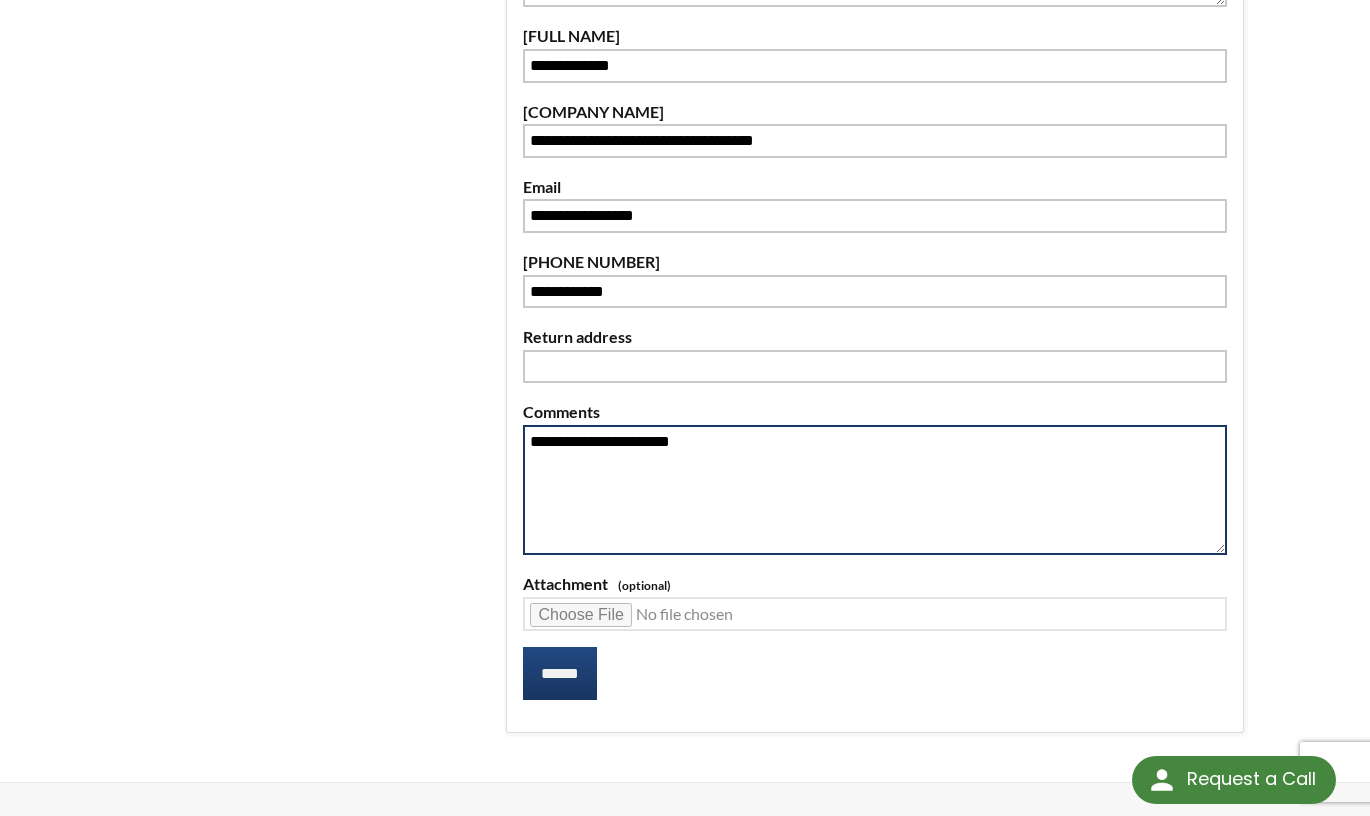 type on "**********" 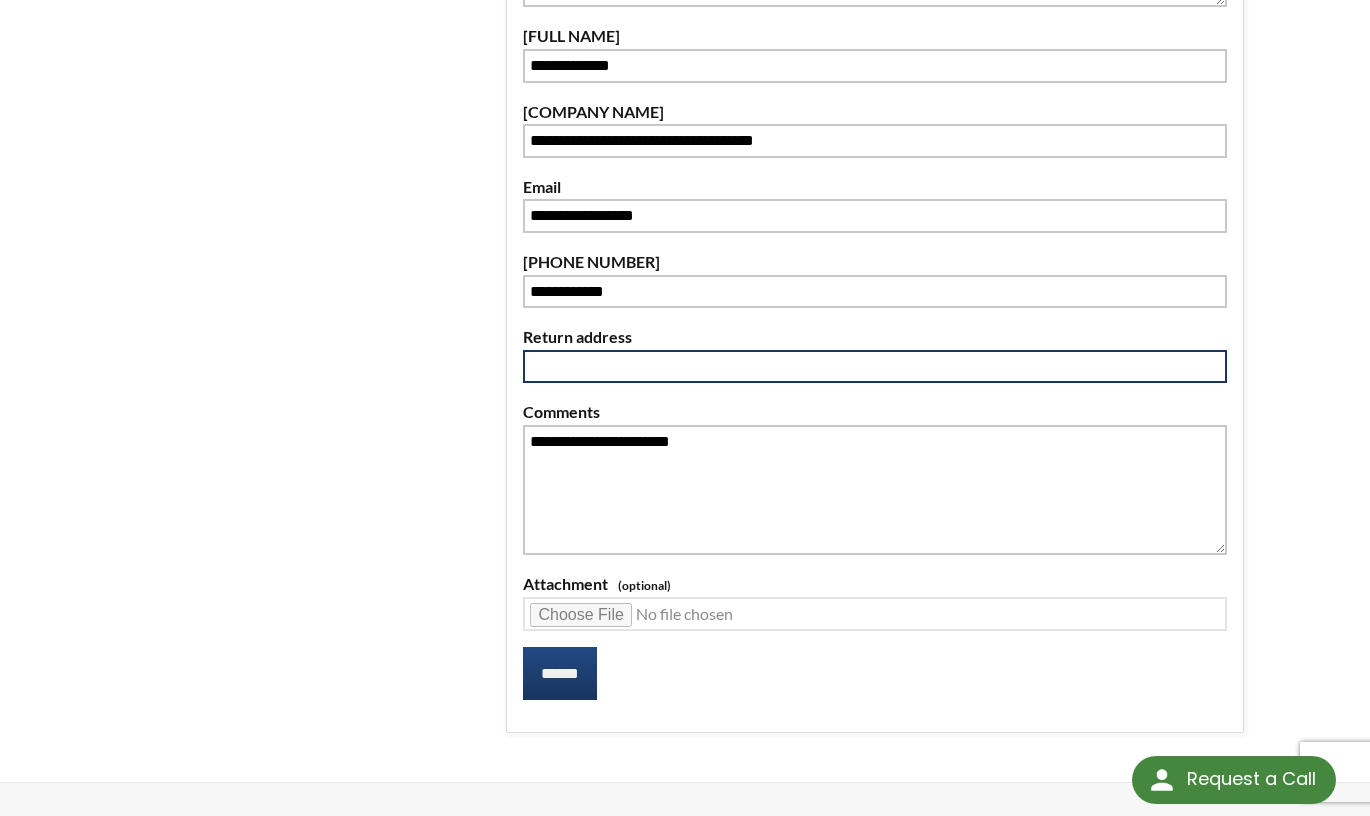 click at bounding box center [875, 367] 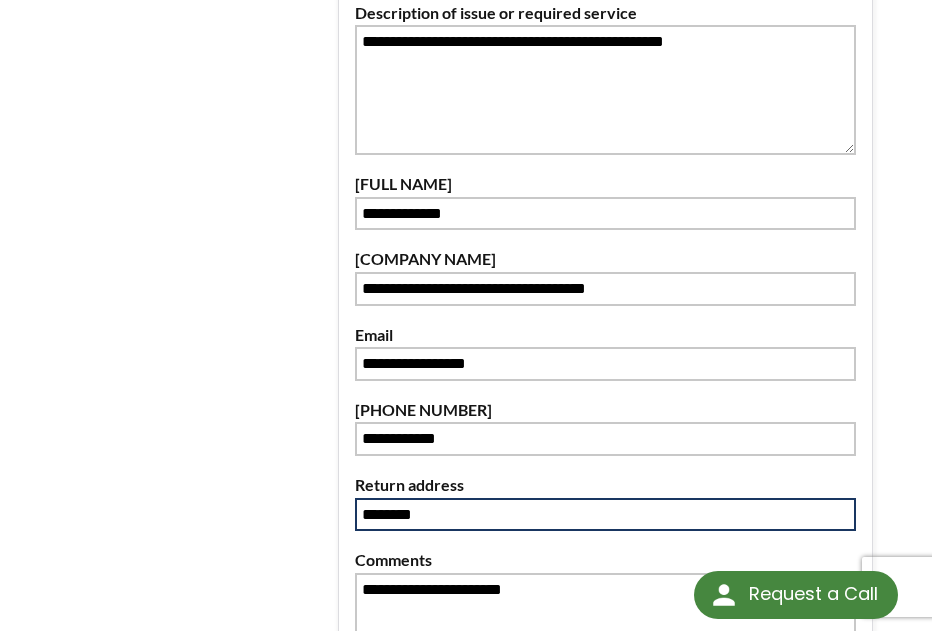 click on "*******" at bounding box center (605, 515) 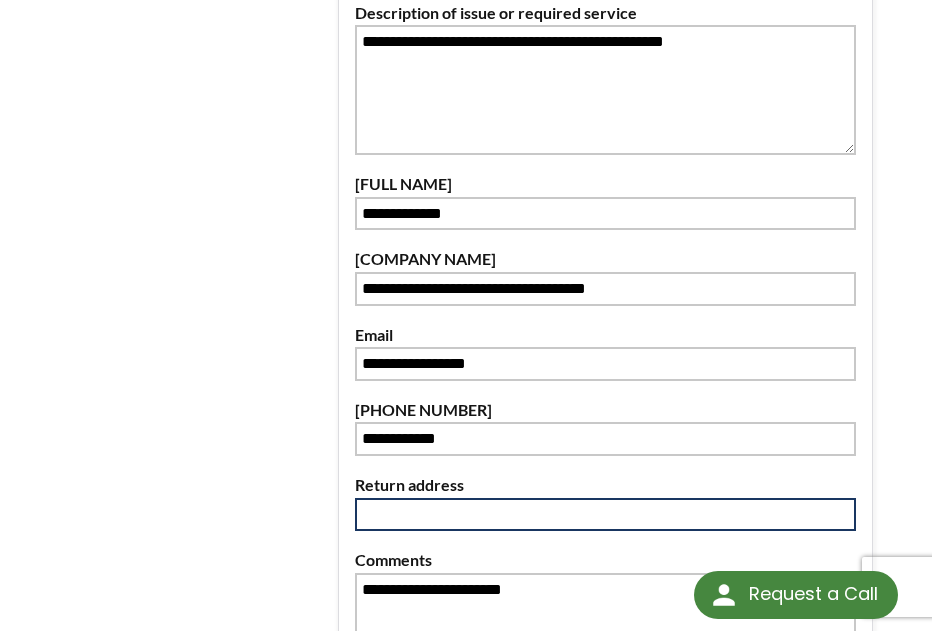 paste on "**********" 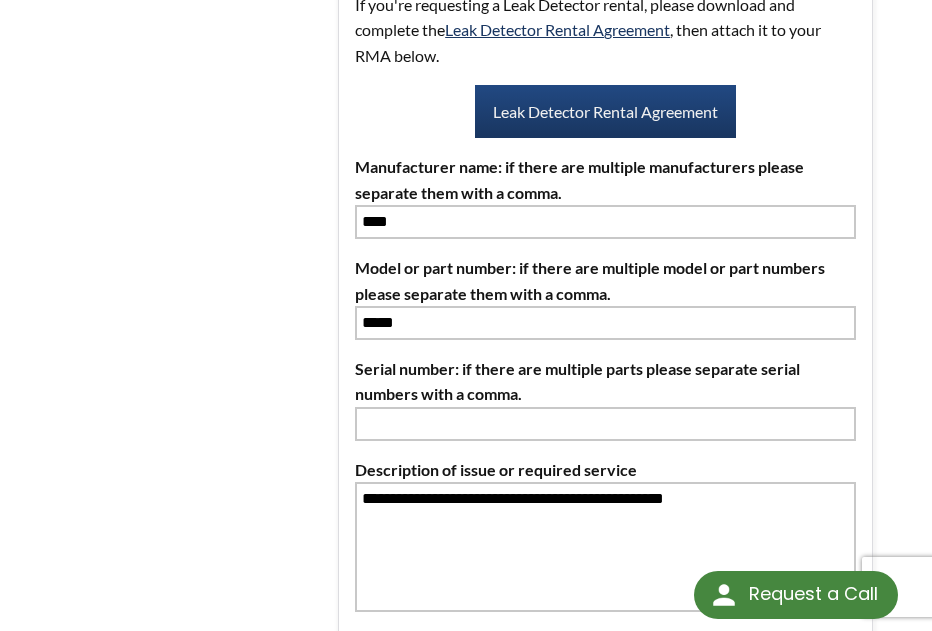 scroll, scrollTop: 500, scrollLeft: 0, axis: vertical 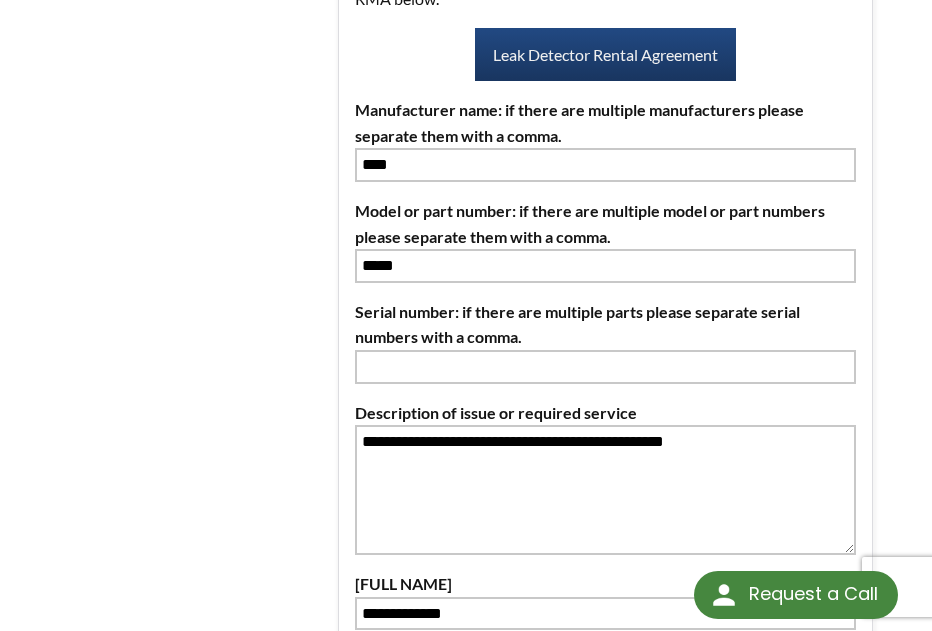 type on "**********" 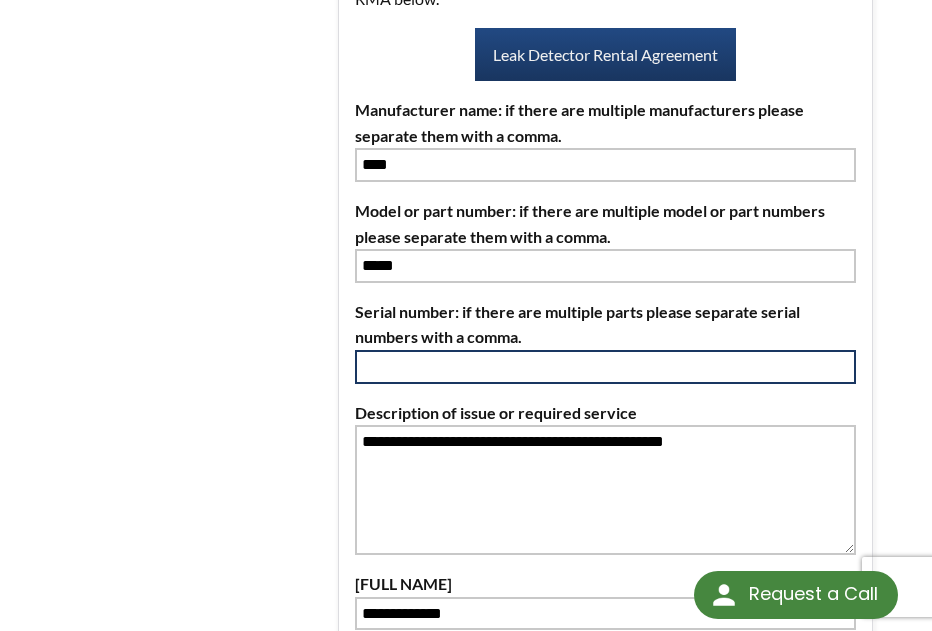 click at bounding box center (605, 367) 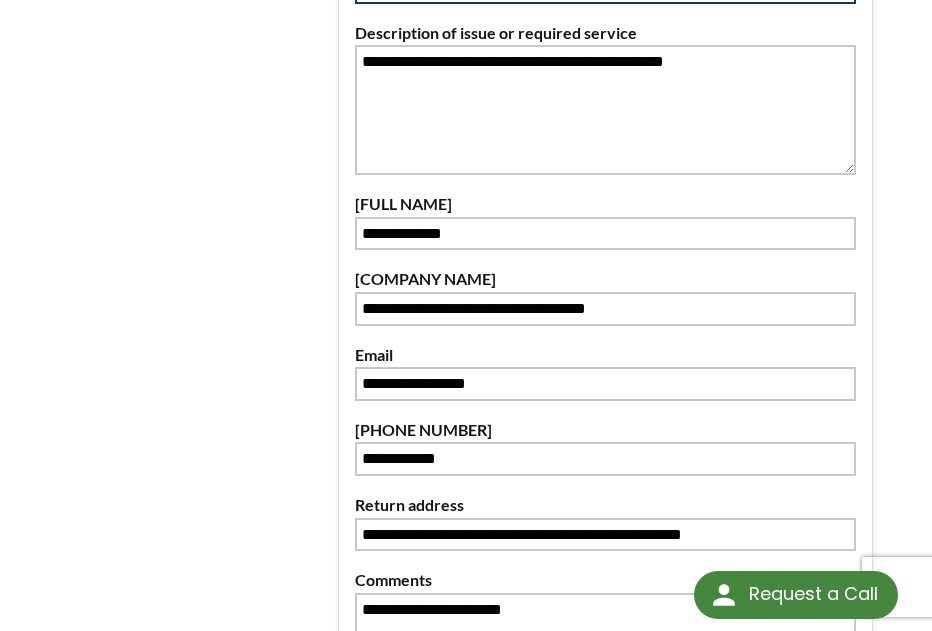 scroll, scrollTop: 900, scrollLeft: 0, axis: vertical 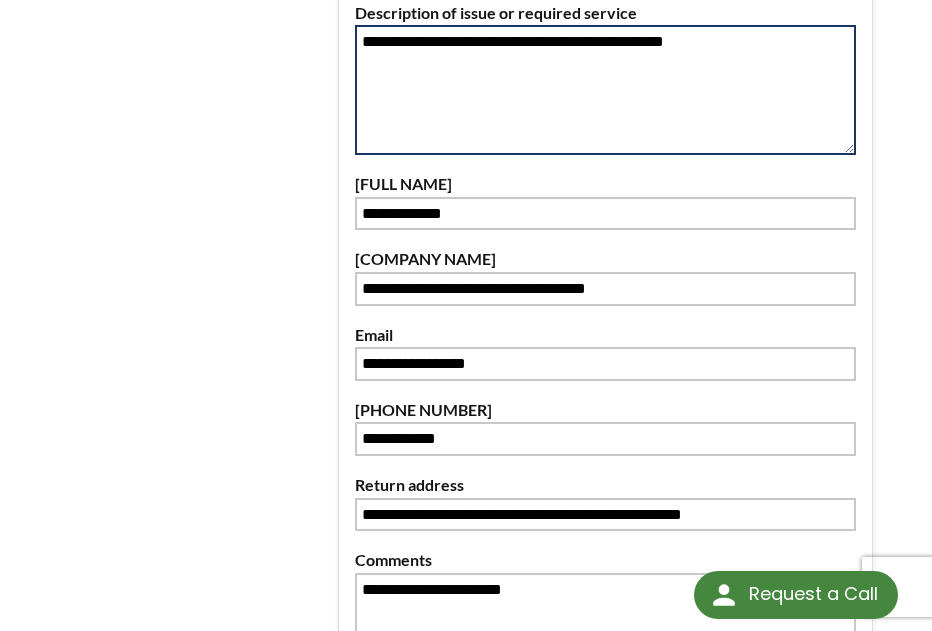 click on "**********" at bounding box center [605, 90] 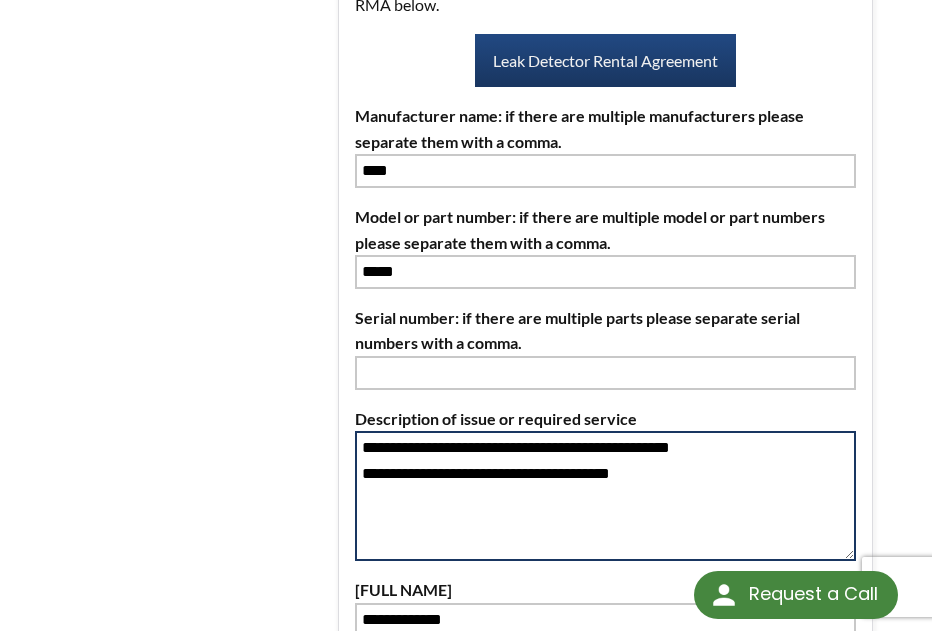scroll, scrollTop: 400, scrollLeft: 0, axis: vertical 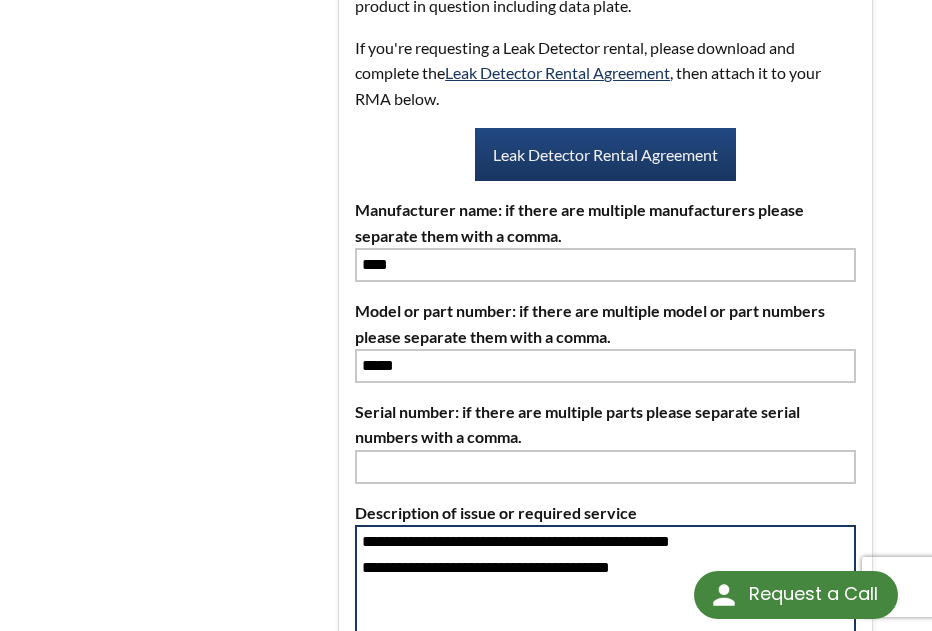 type on "**********" 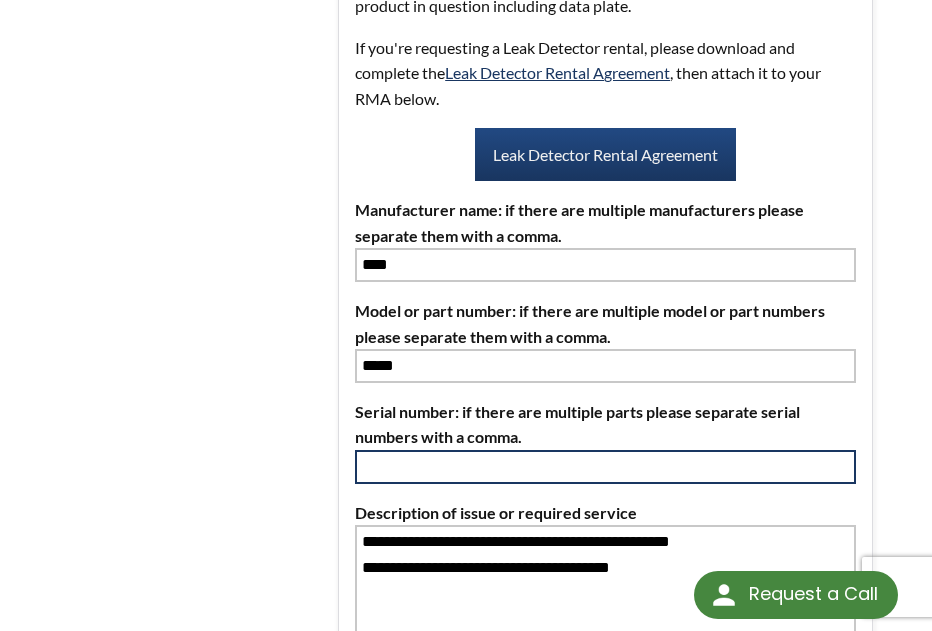 click at bounding box center (605, 467) 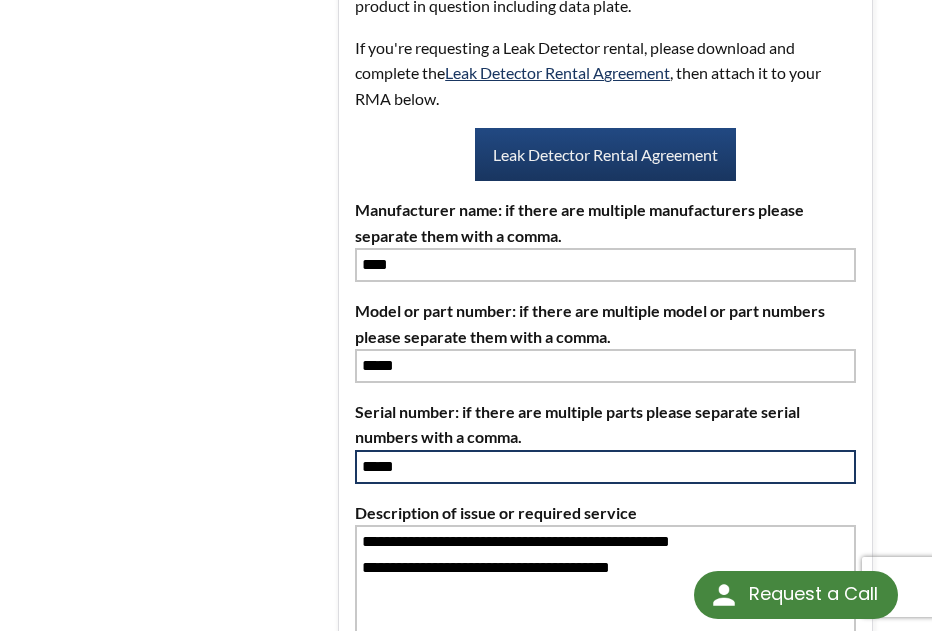 type on "*****" 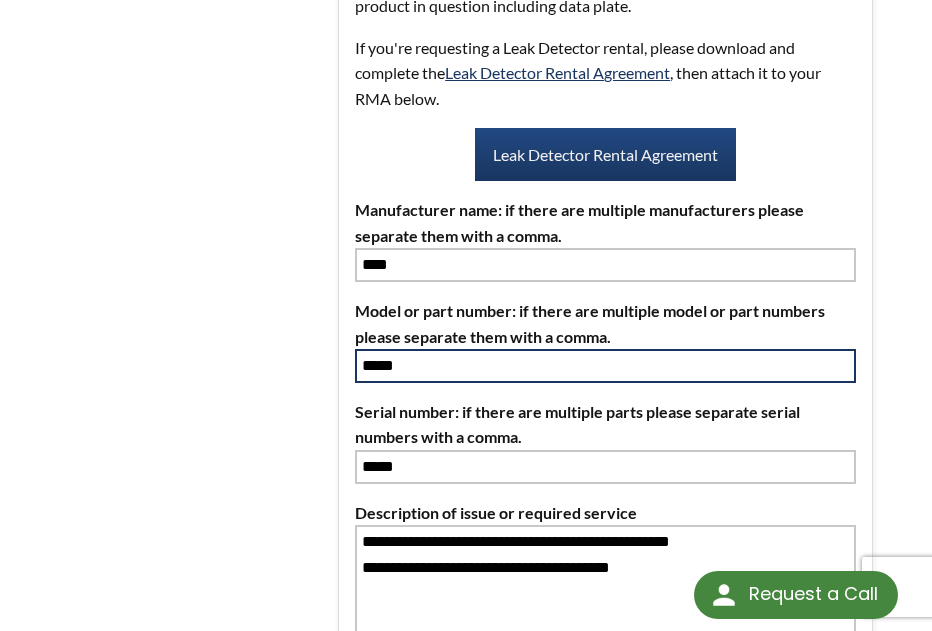 click on "*****" at bounding box center [605, 366] 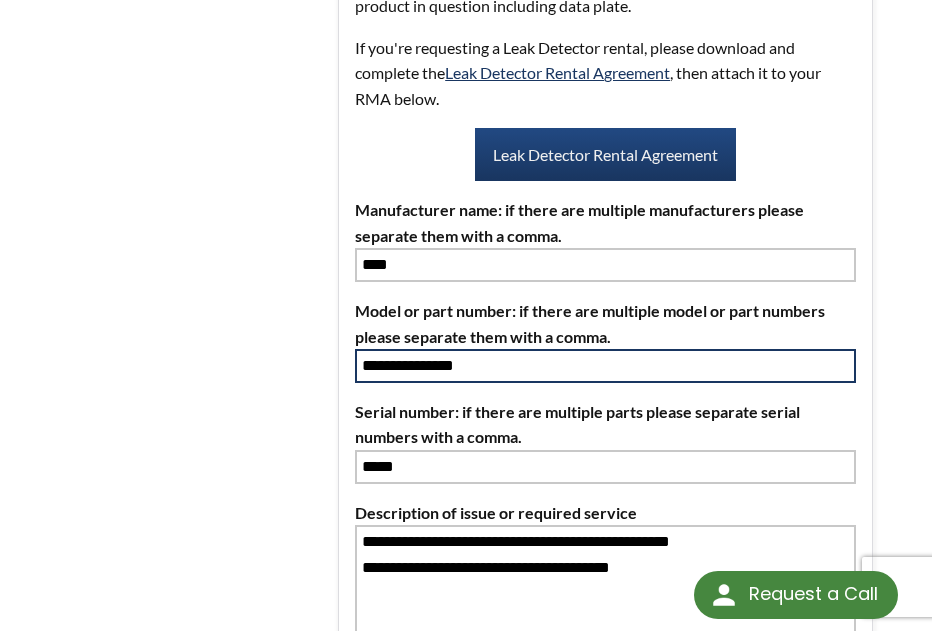 type on "**********" 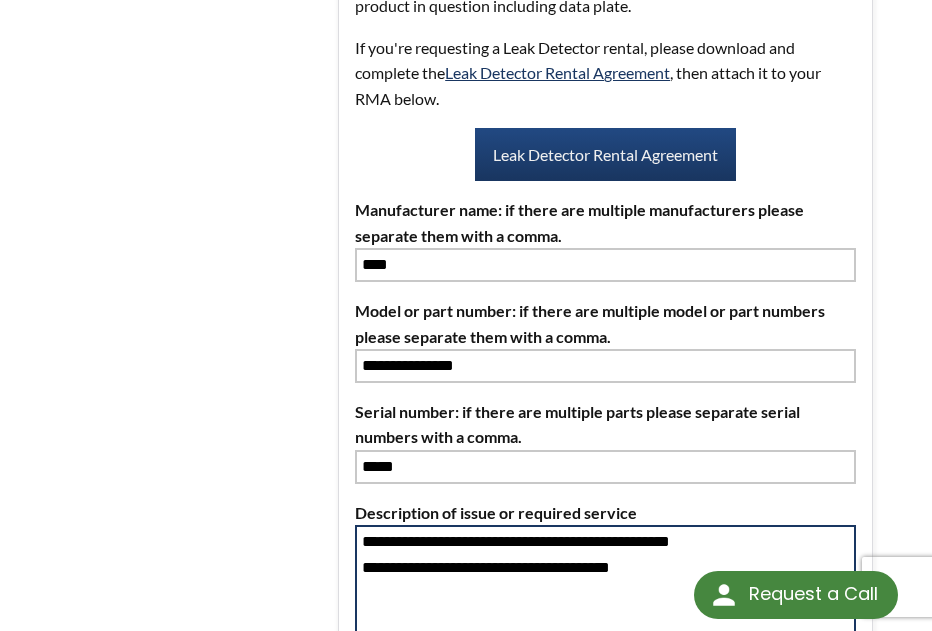 click on "**********" at bounding box center [605, 590] 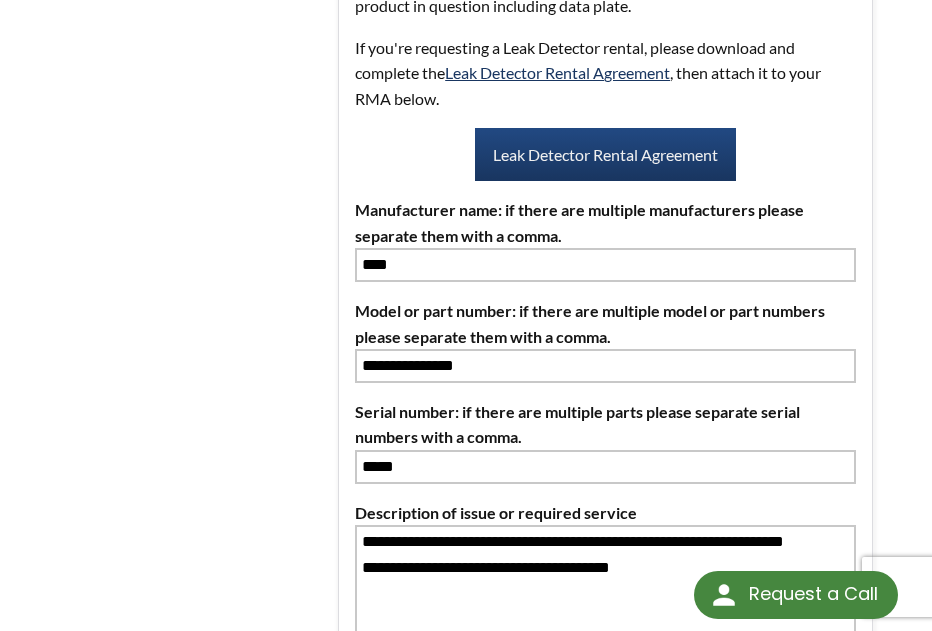 click on "Request a Call Request a Call" at bounding box center [799, 580] 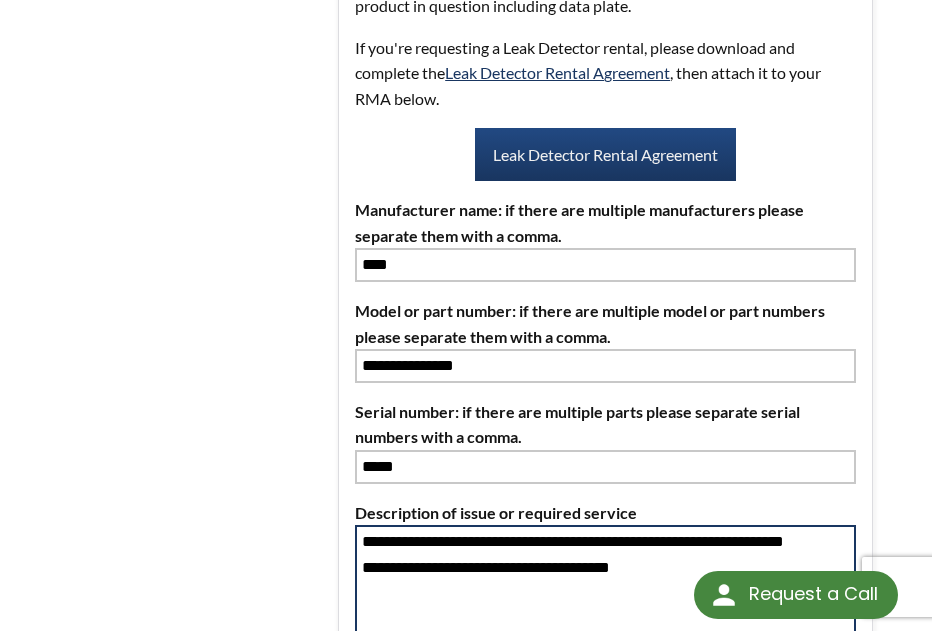 click on "**********" at bounding box center [605, 590] 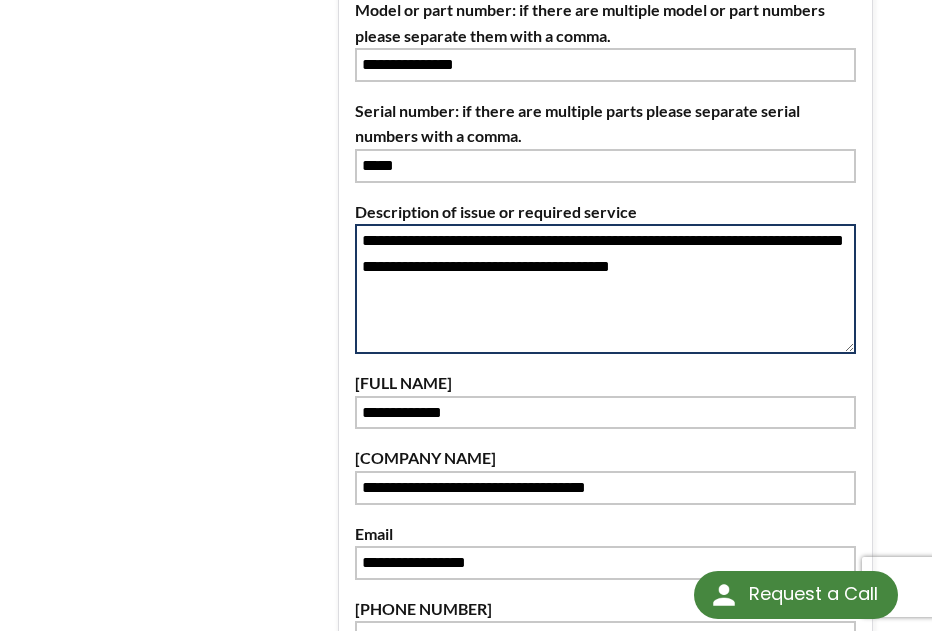 scroll, scrollTop: 700, scrollLeft: 0, axis: vertical 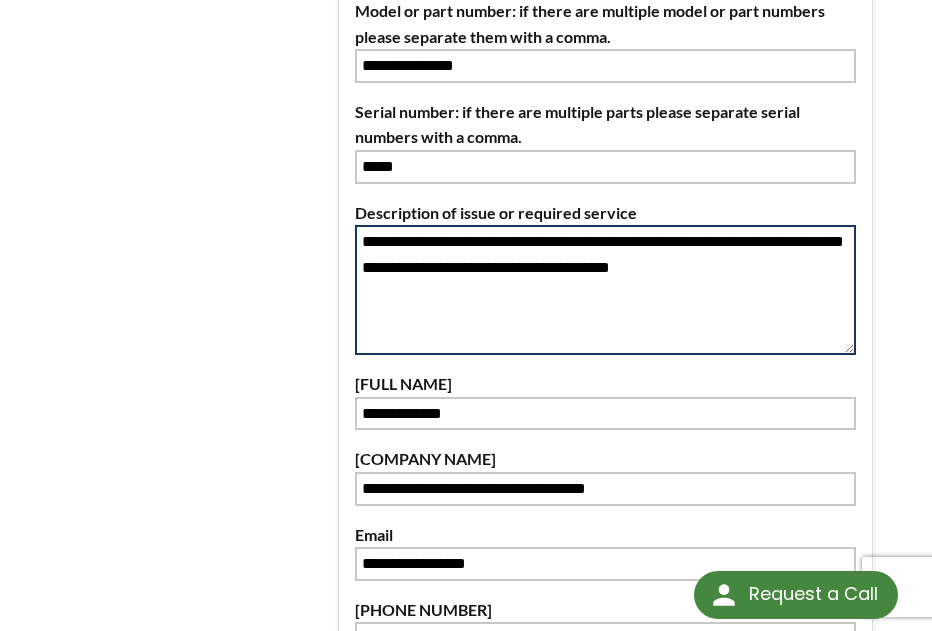 type on "**********" 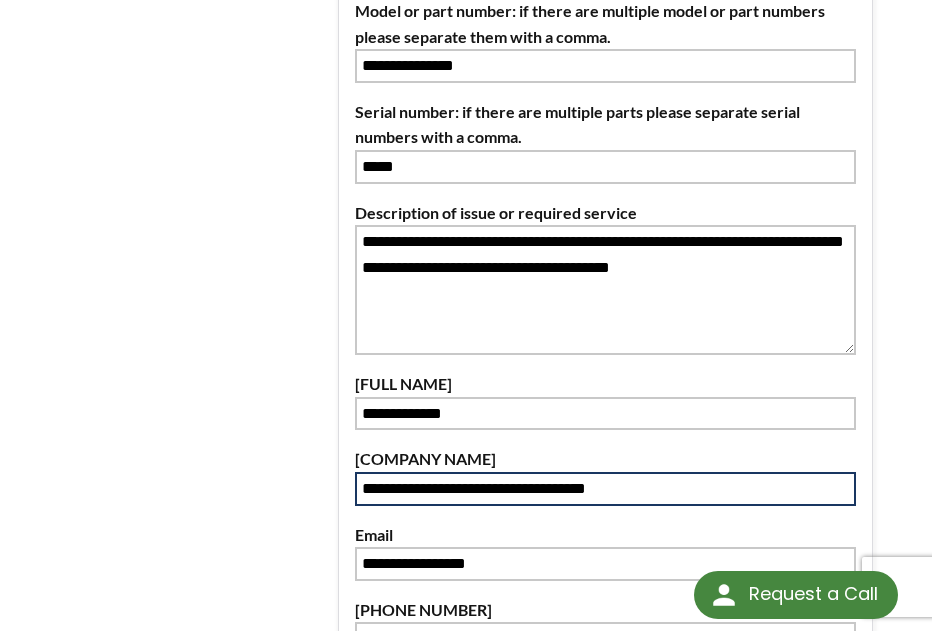 click on "**********" at bounding box center (605, 489) 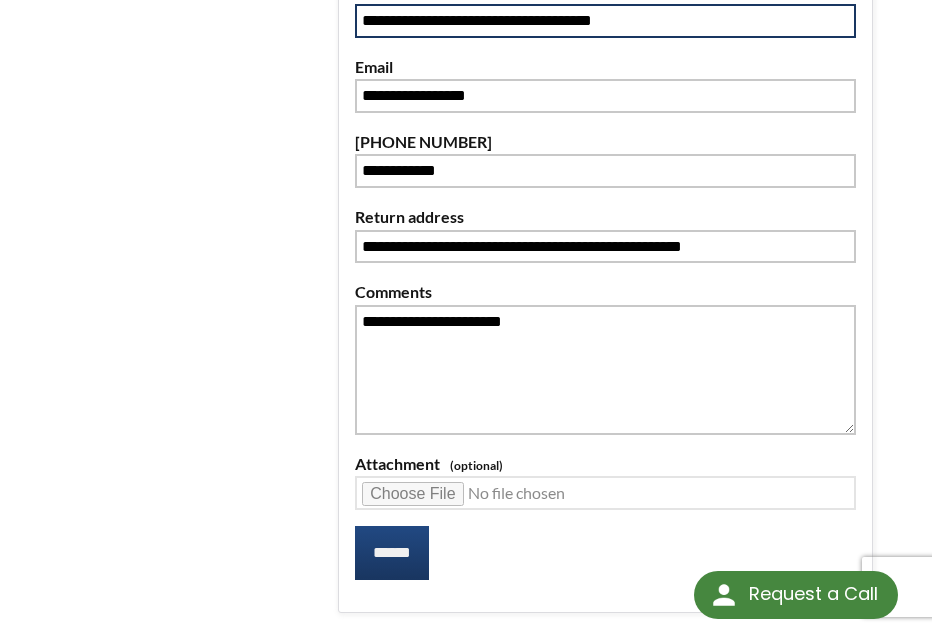 scroll, scrollTop: 1300, scrollLeft: 0, axis: vertical 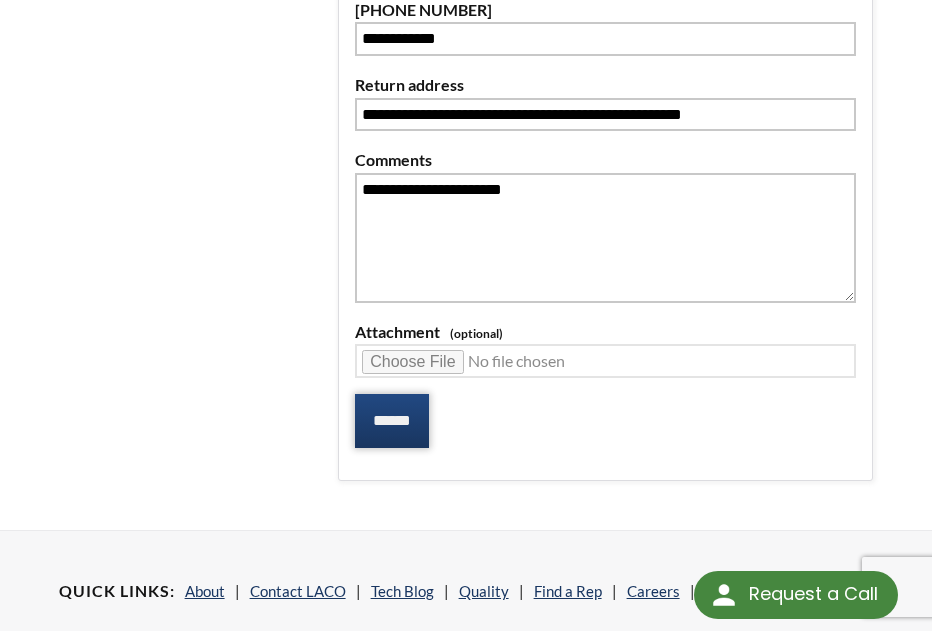 type on "**********" 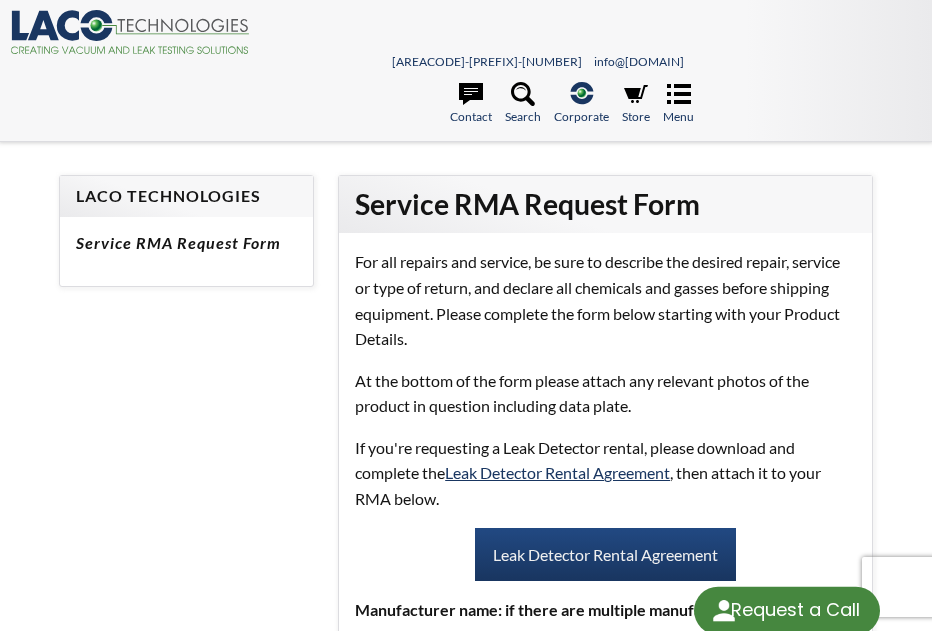 scroll, scrollTop: 0, scrollLeft: 0, axis: both 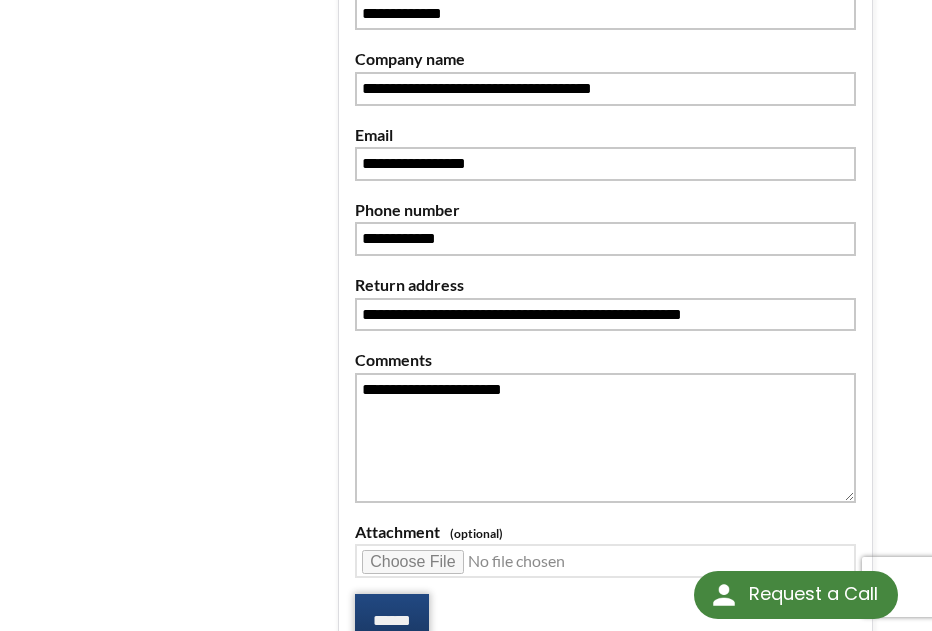 click on "******" at bounding box center (392, 621) 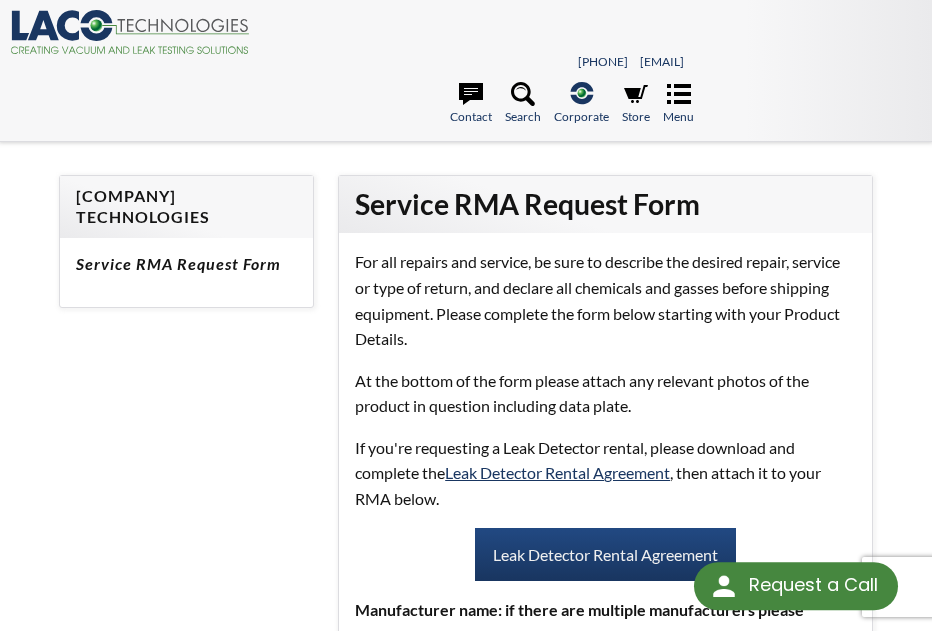 scroll, scrollTop: 0, scrollLeft: 0, axis: both 